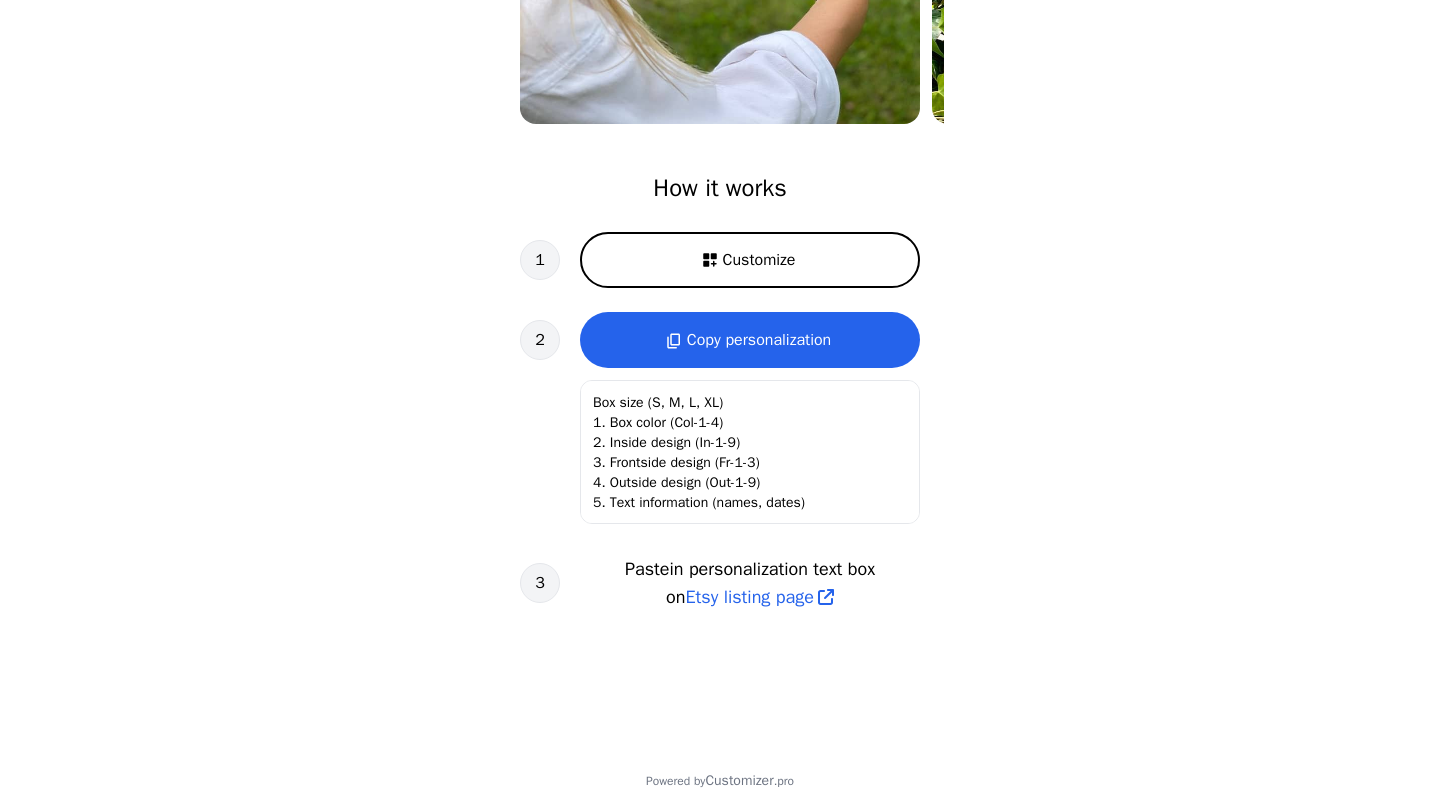 scroll, scrollTop: 524, scrollLeft: 0, axis: vertical 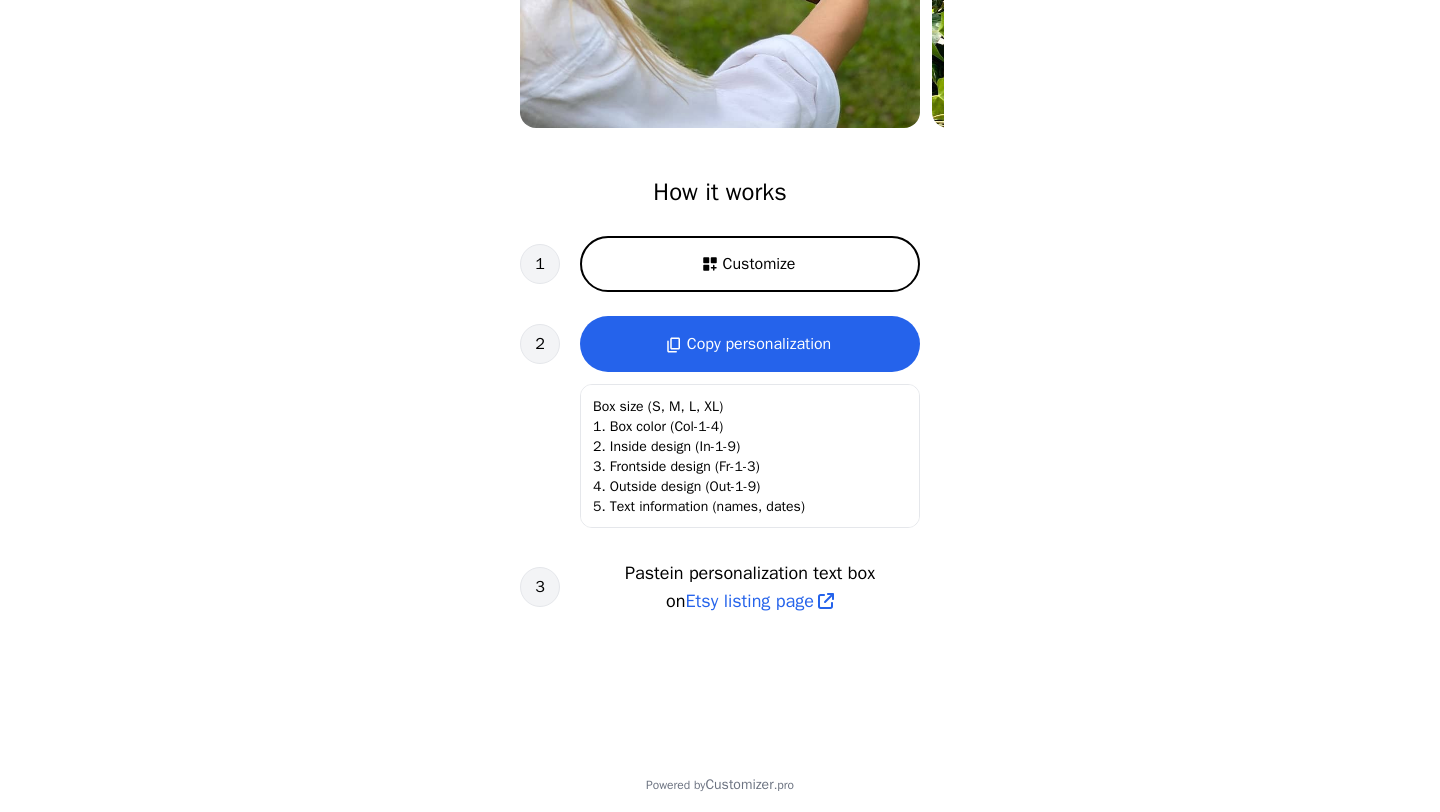 click on "Customize" at bounding box center (750, 264) 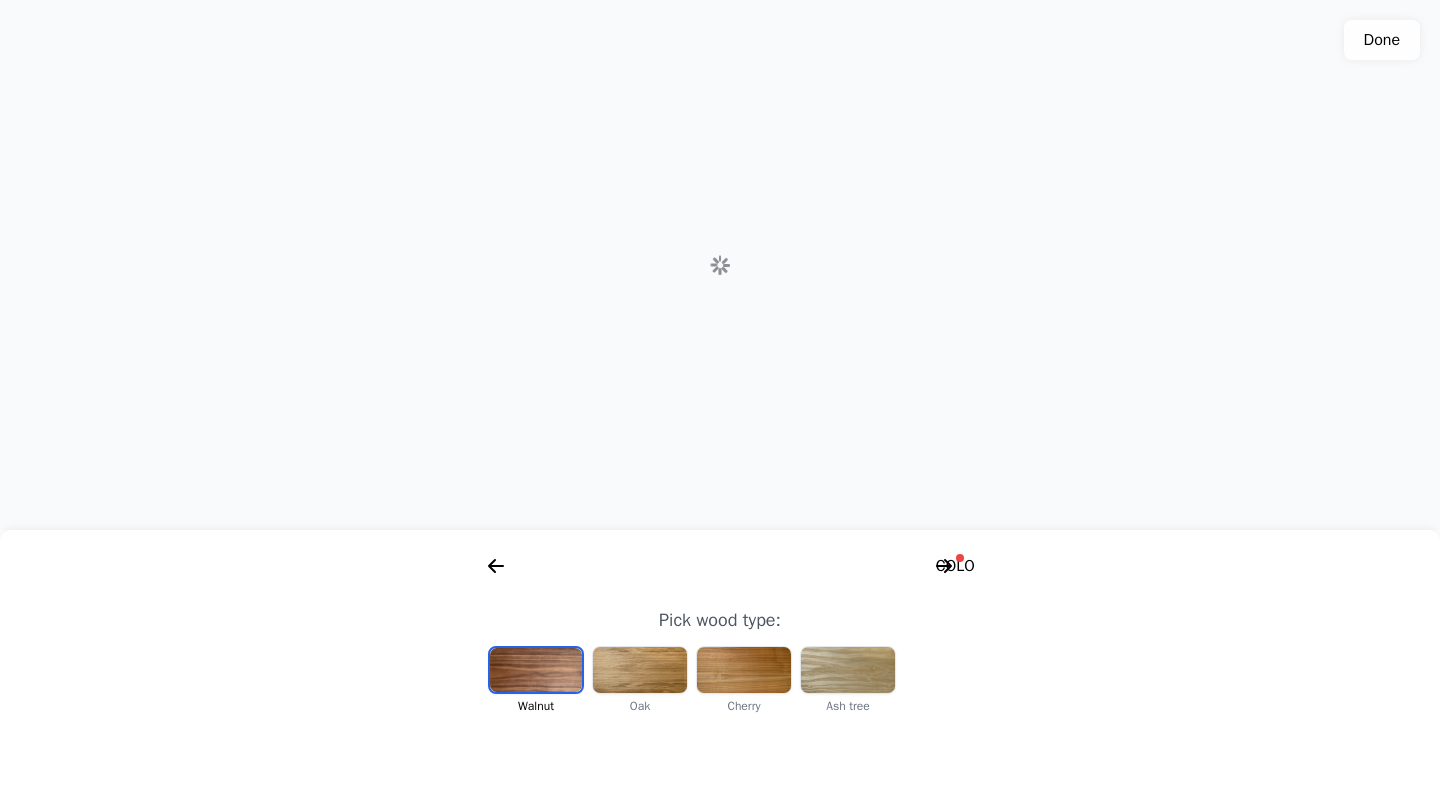 scroll, scrollTop: 0, scrollLeft: 256, axis: horizontal 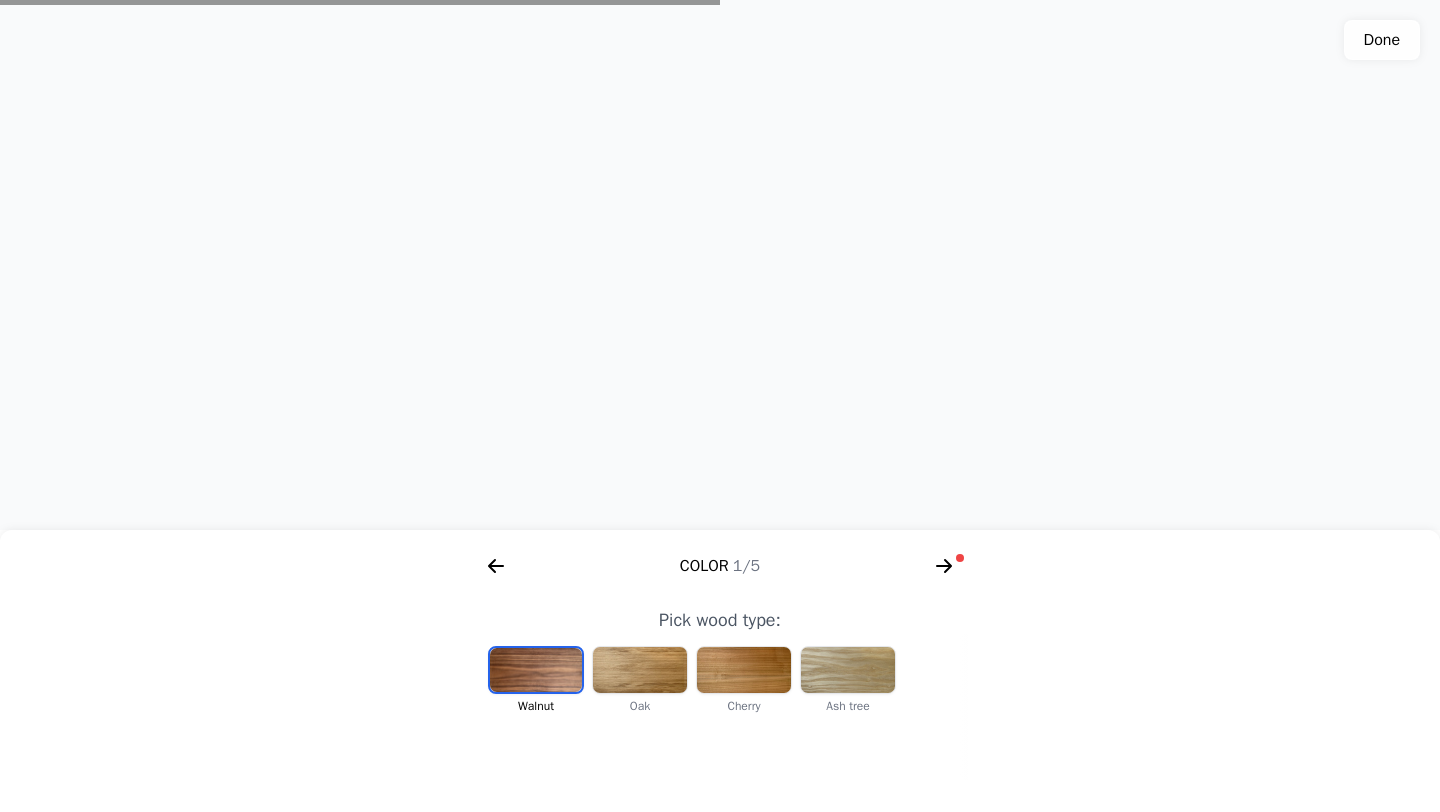 click at bounding box center [640, 670] 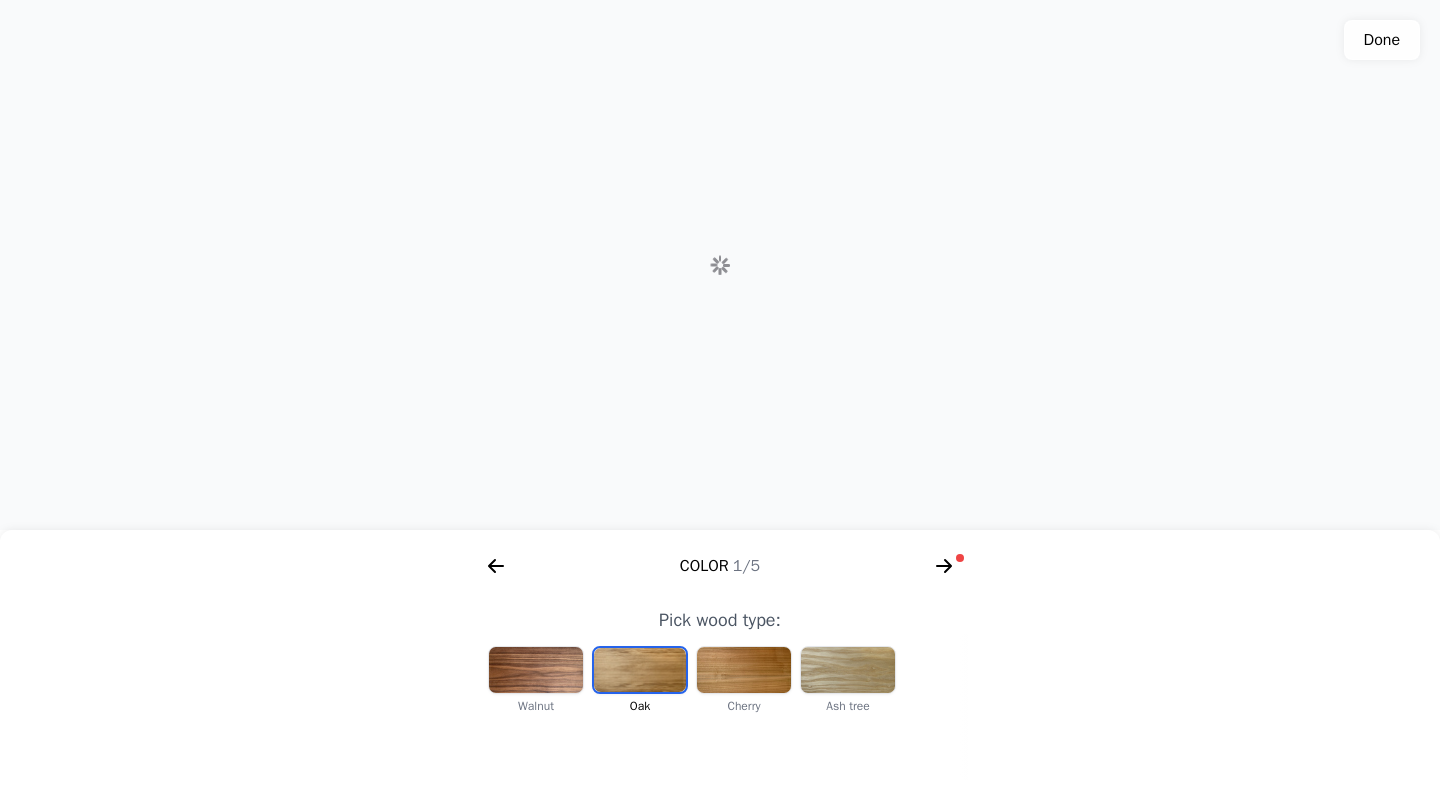 click at bounding box center [640, 670] 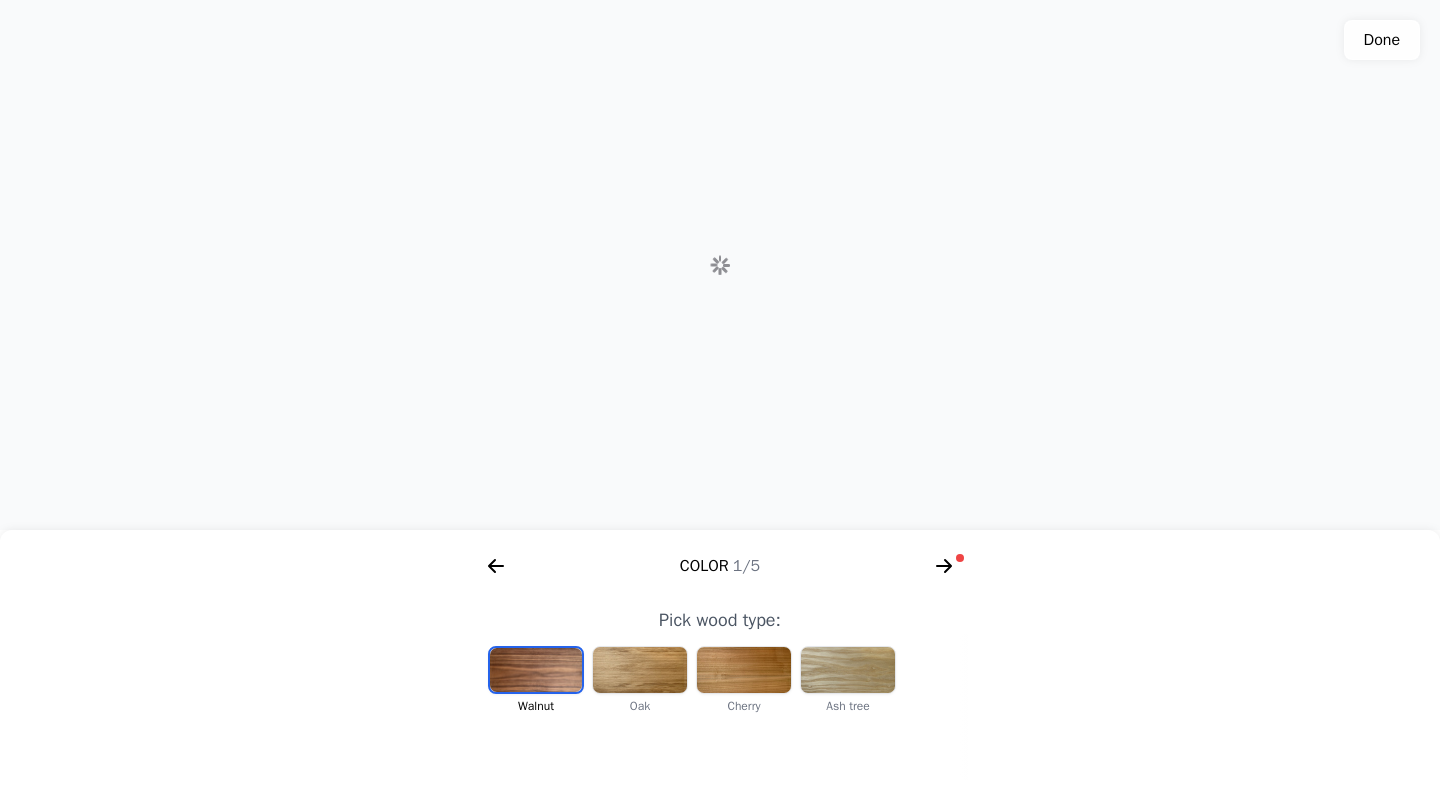 click at bounding box center (640, 670) 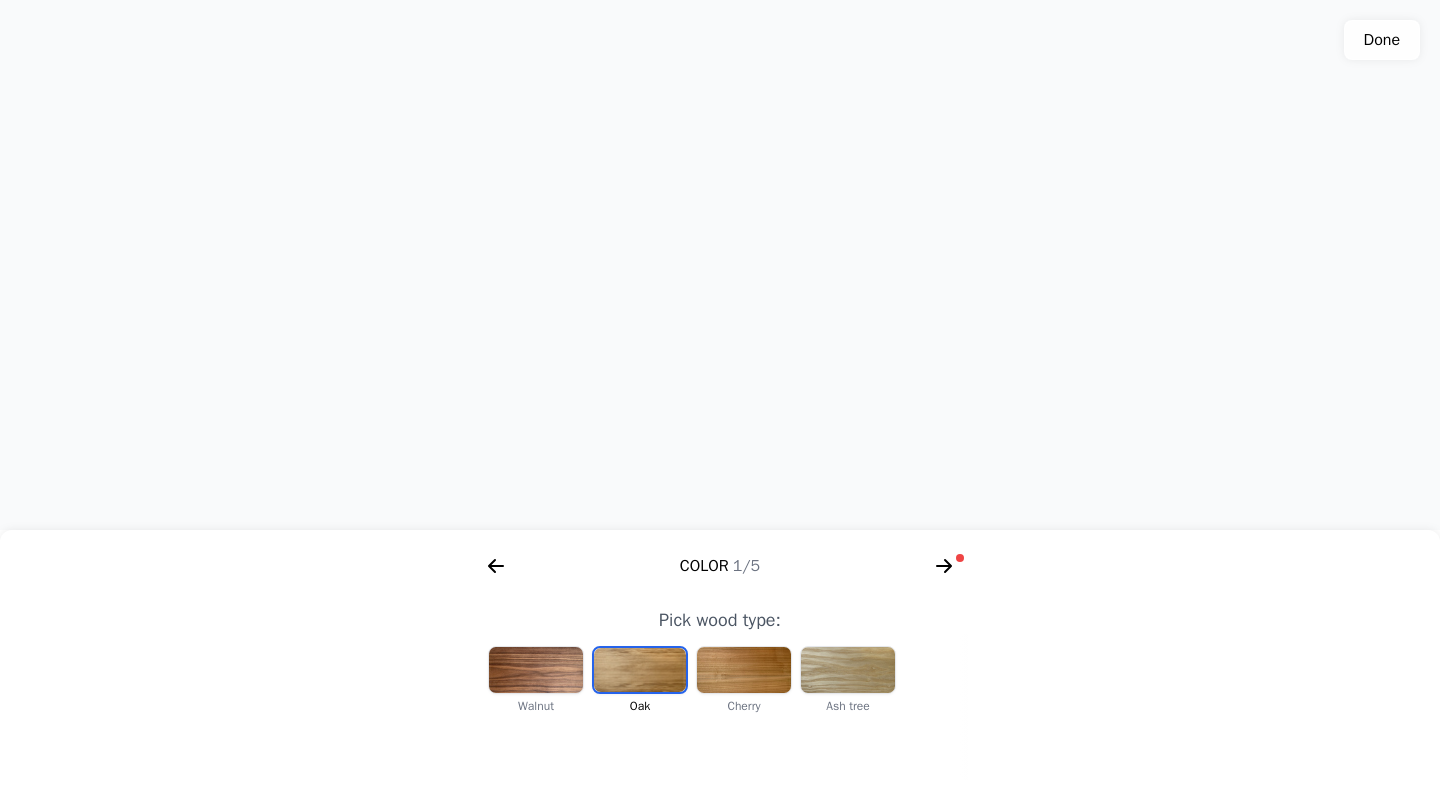 drag, startPoint x: 792, startPoint y: 358, endPoint x: 763, endPoint y: 582, distance: 225.86943 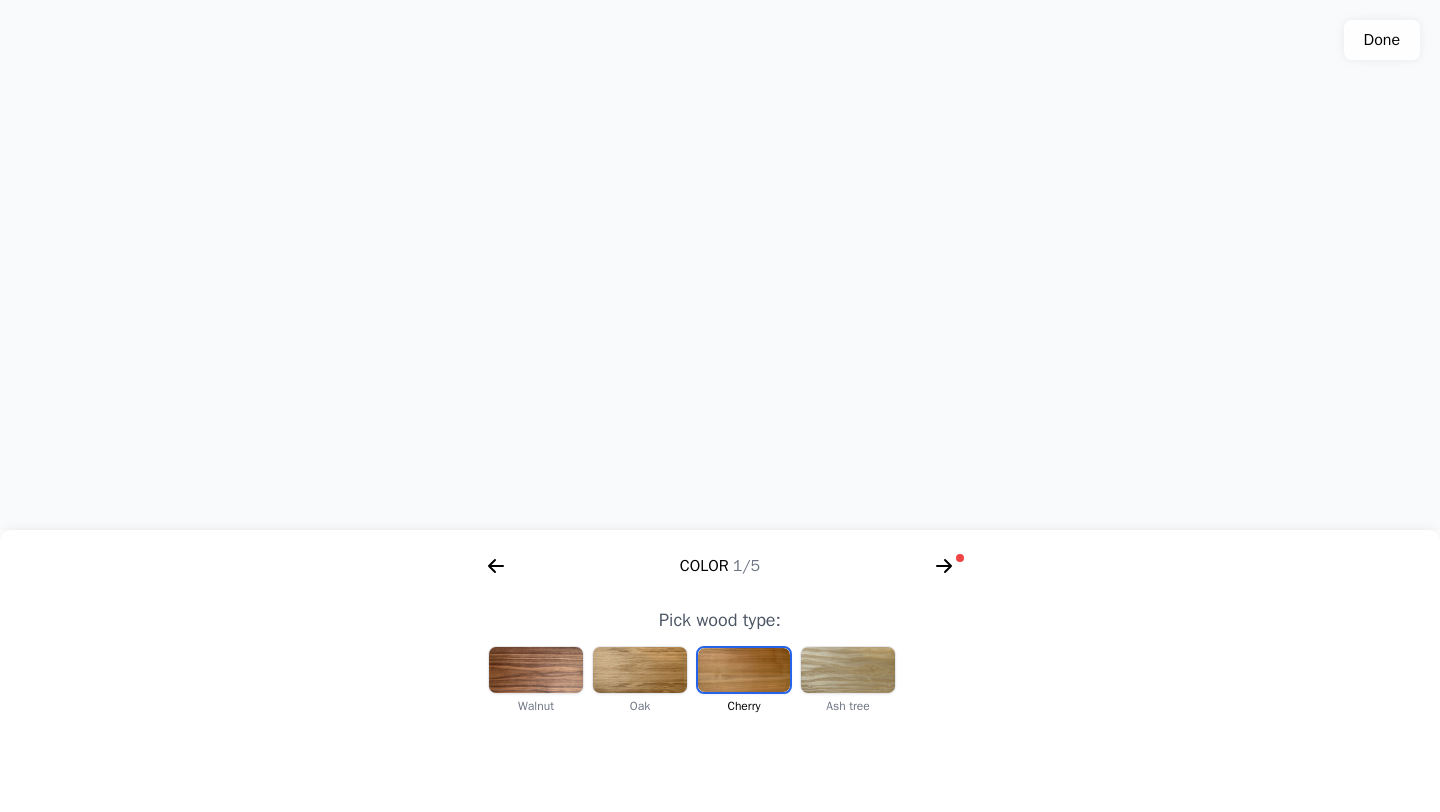 click at bounding box center [848, 670] 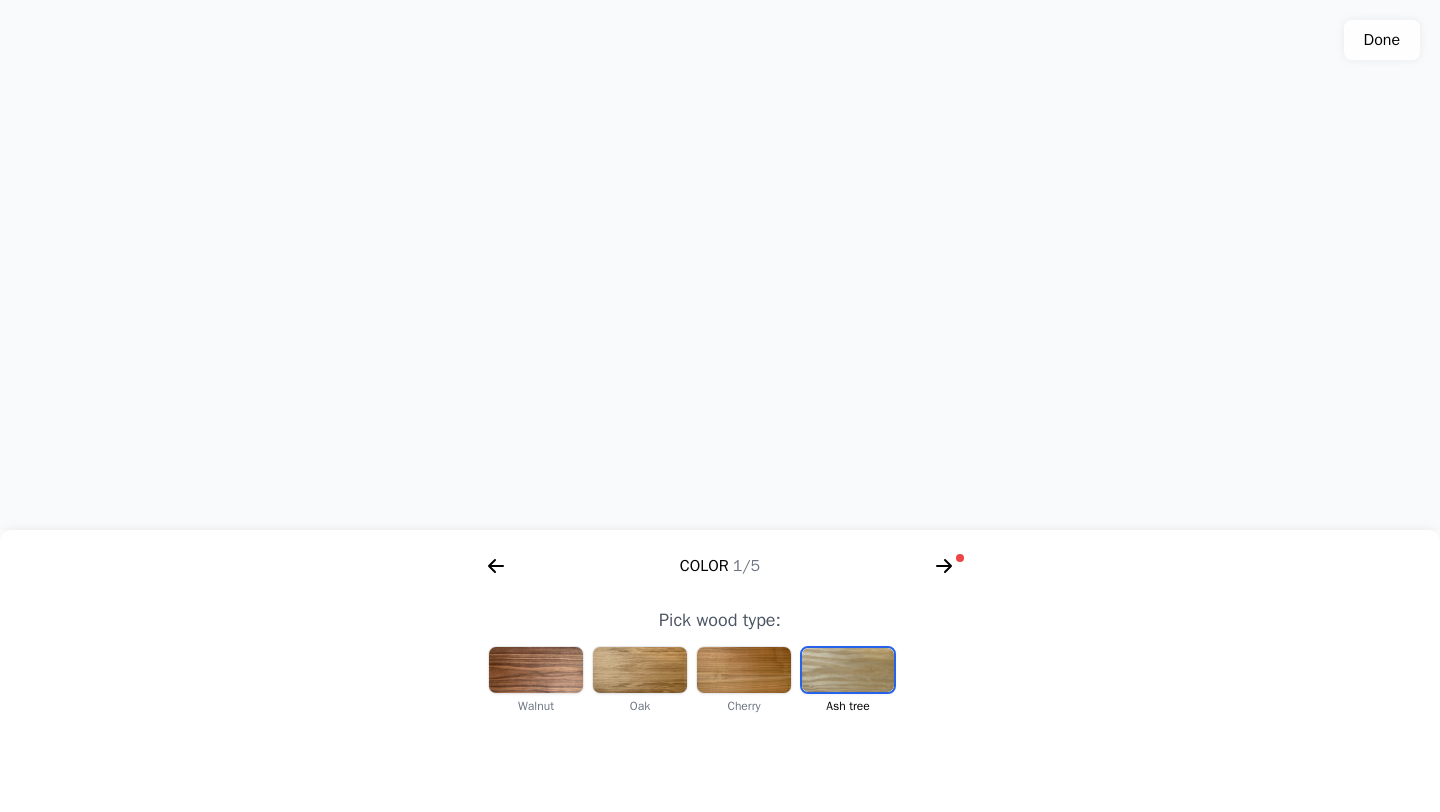 click at bounding box center (536, 670) 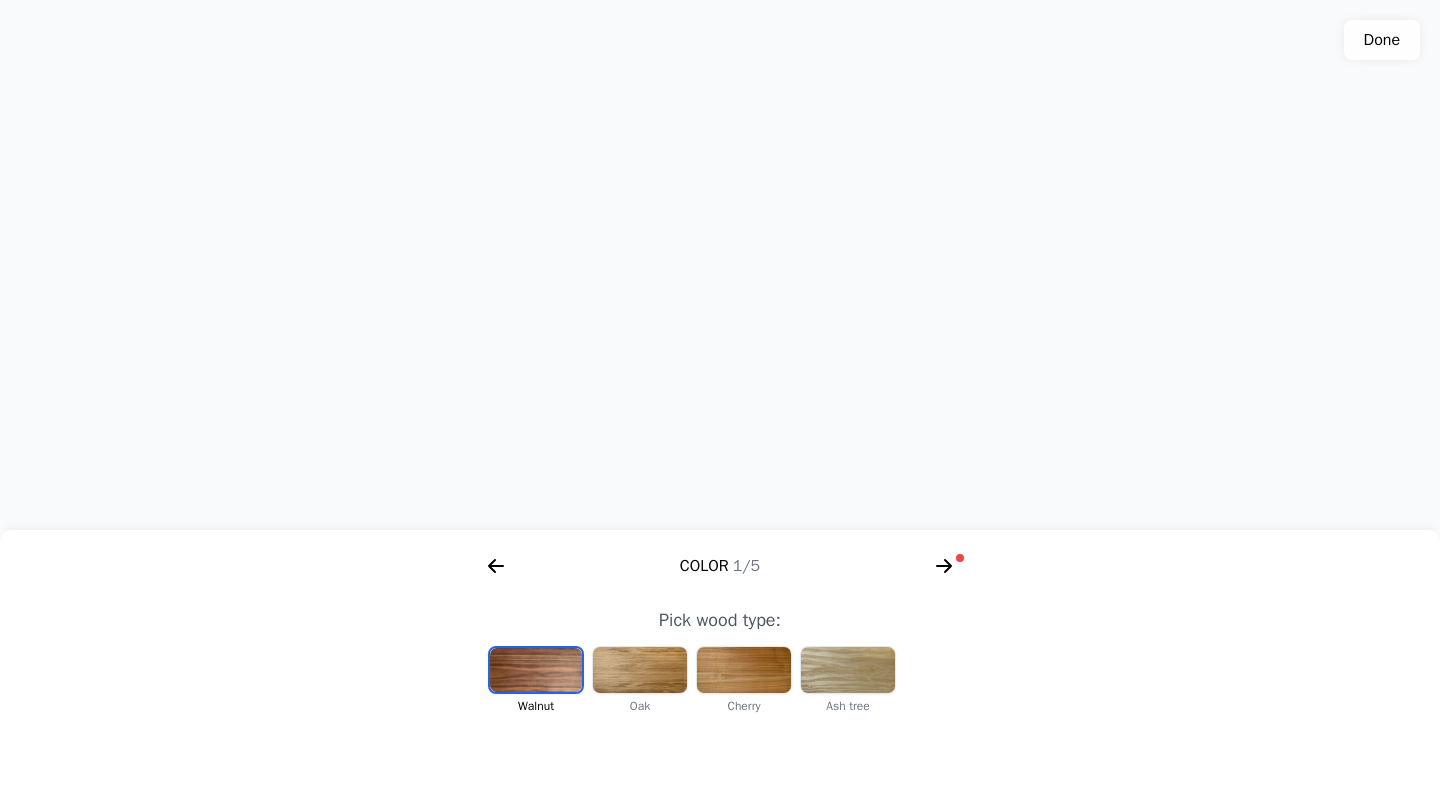 click 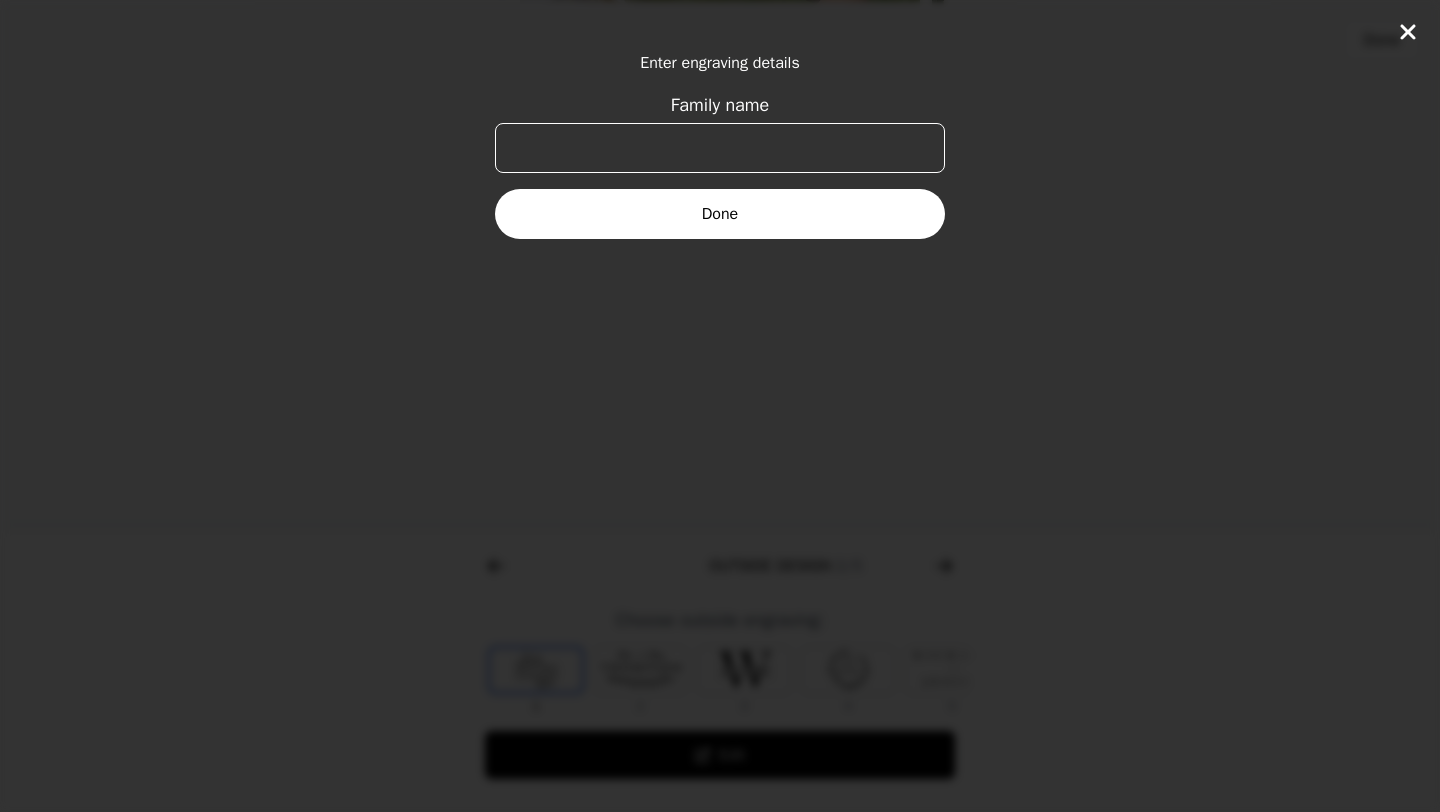 scroll, scrollTop: 0, scrollLeft: 768, axis: horizontal 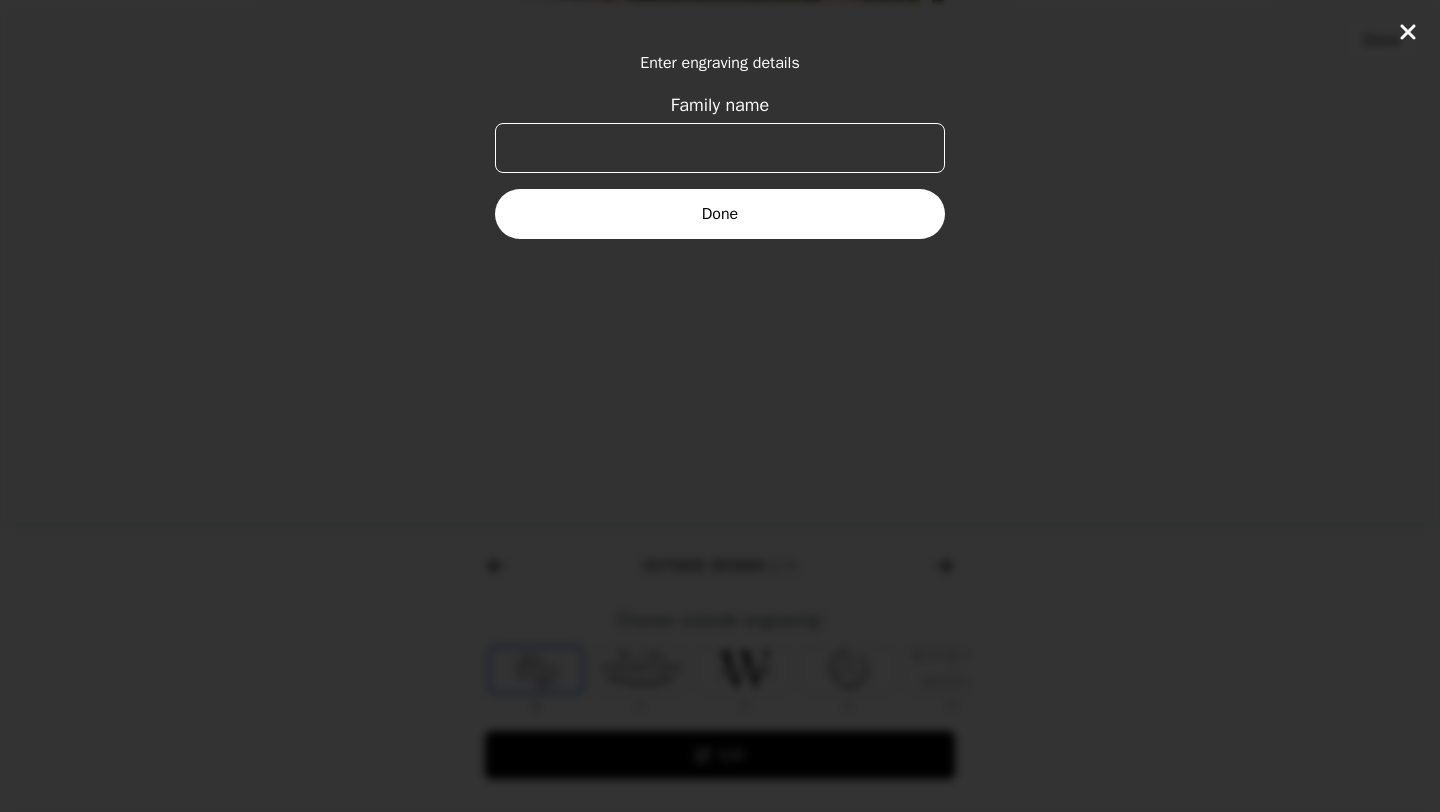 click on "Family name" at bounding box center [720, 148] 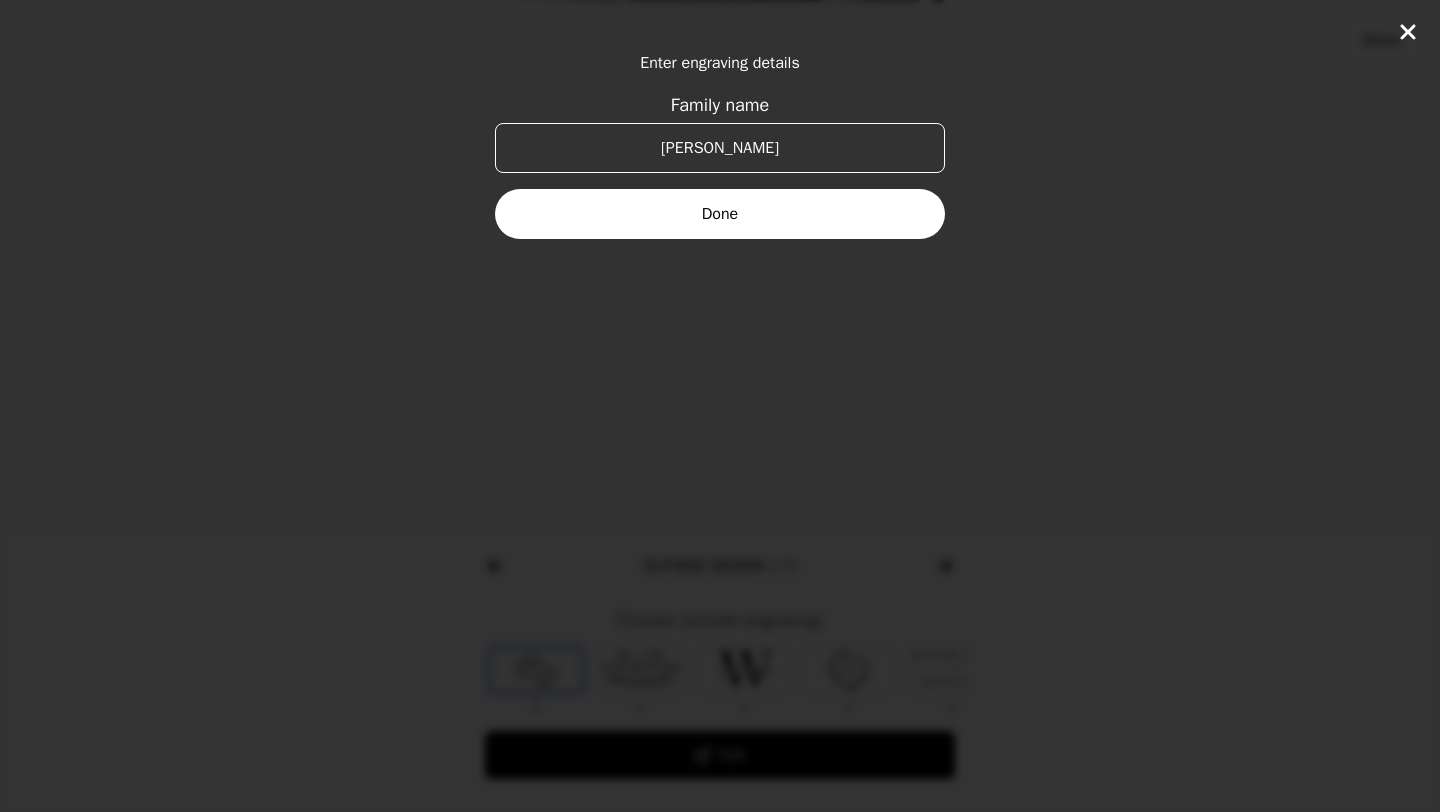 type on "[PERSON_NAME]" 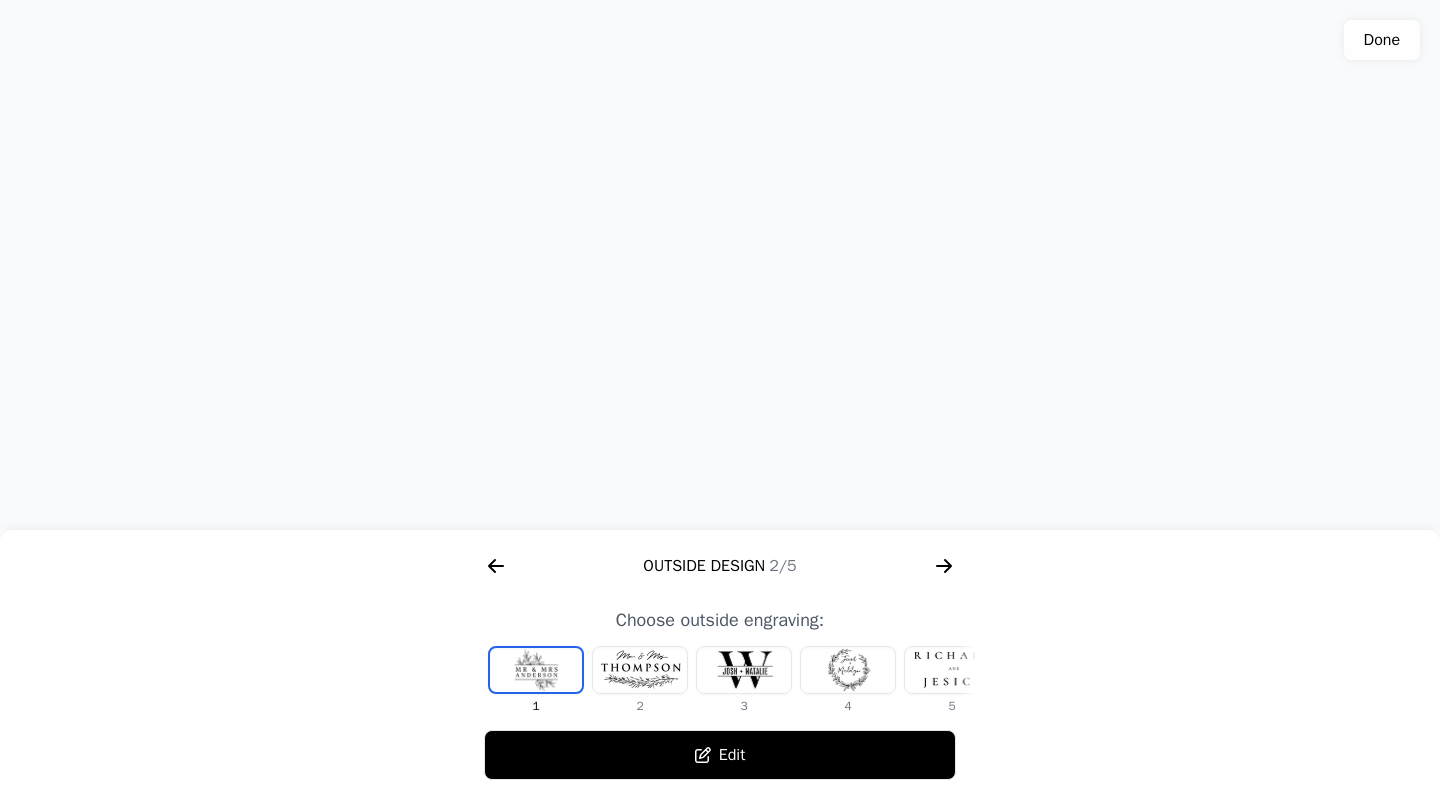click at bounding box center [640, 670] 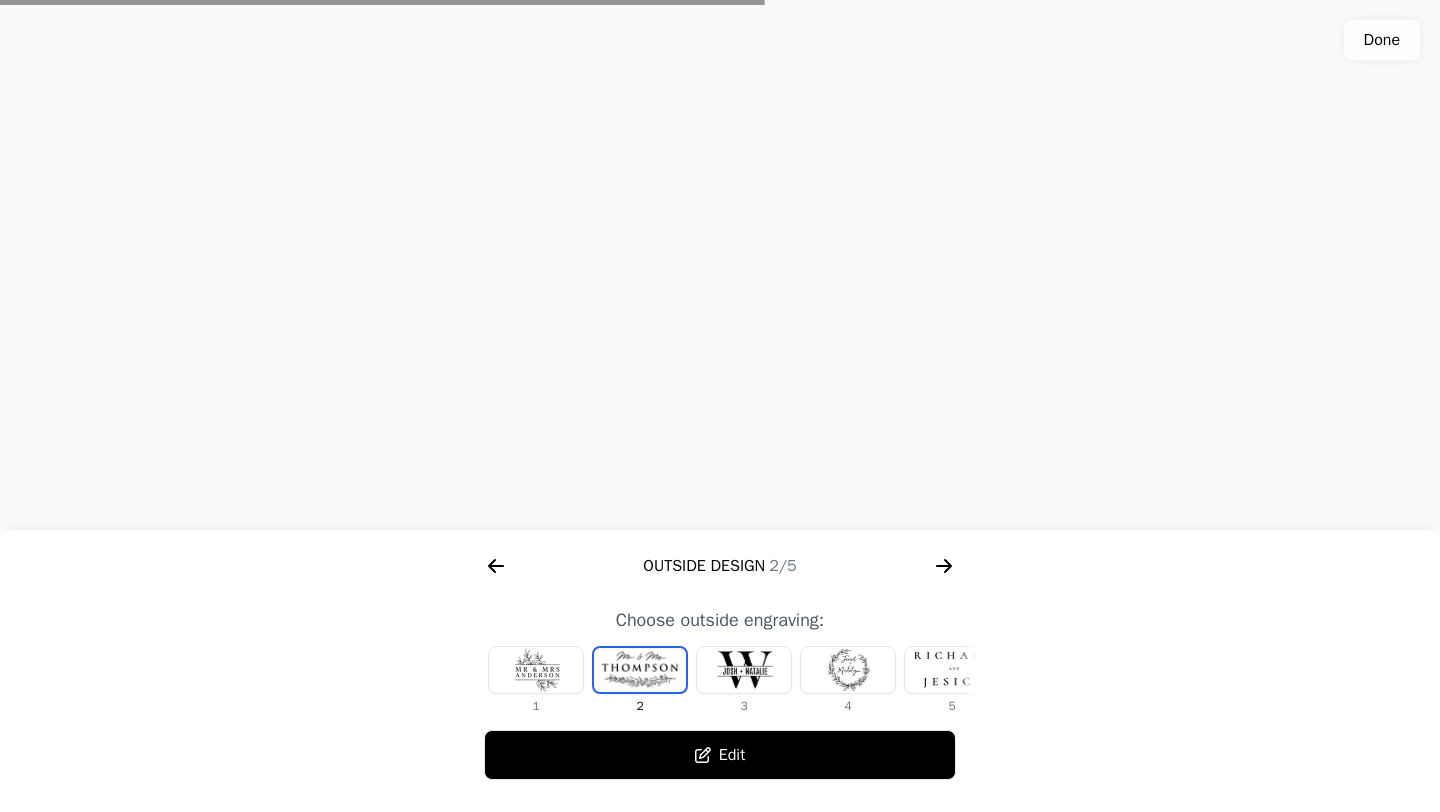 click at bounding box center (744, 670) 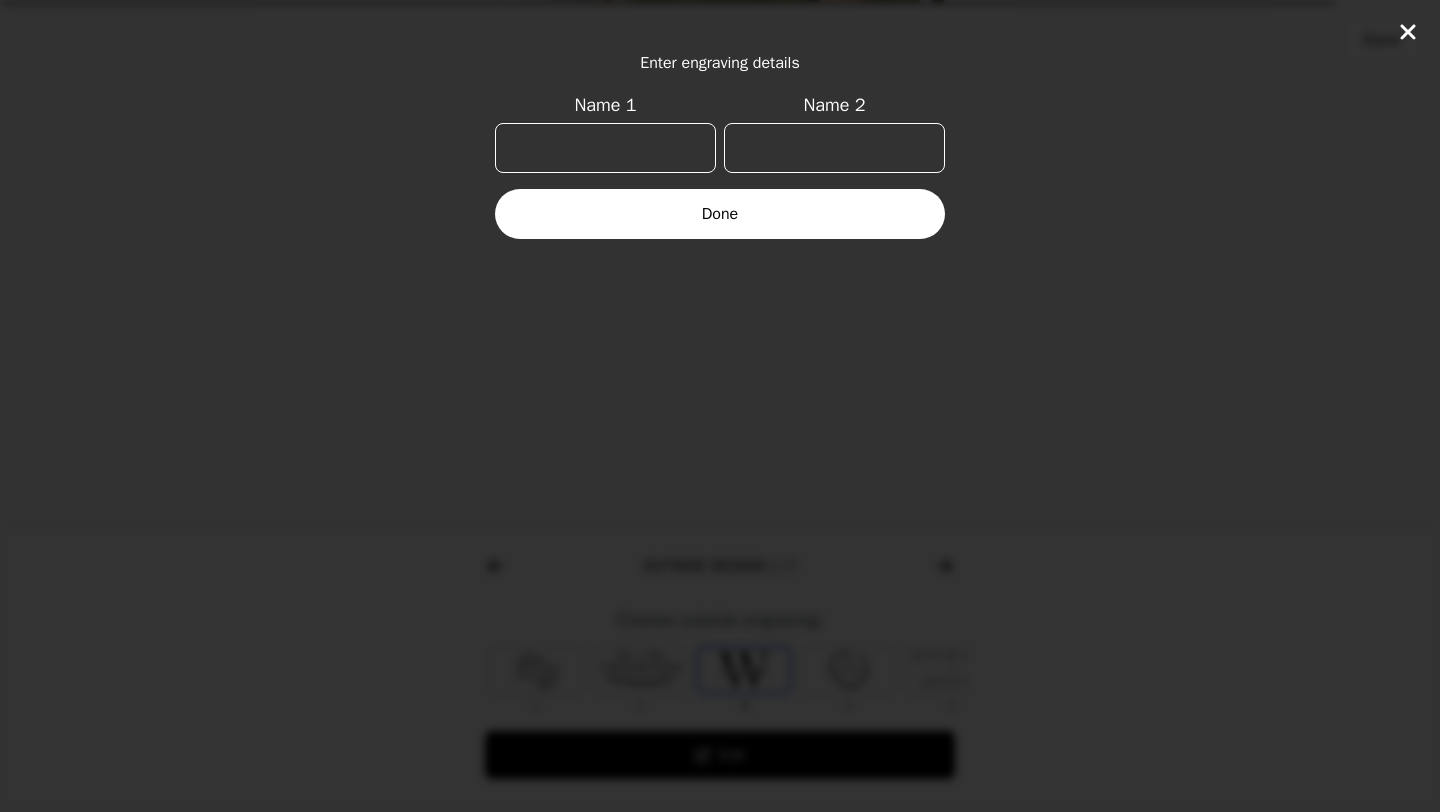scroll, scrollTop: 0, scrollLeft: 24, axis: horizontal 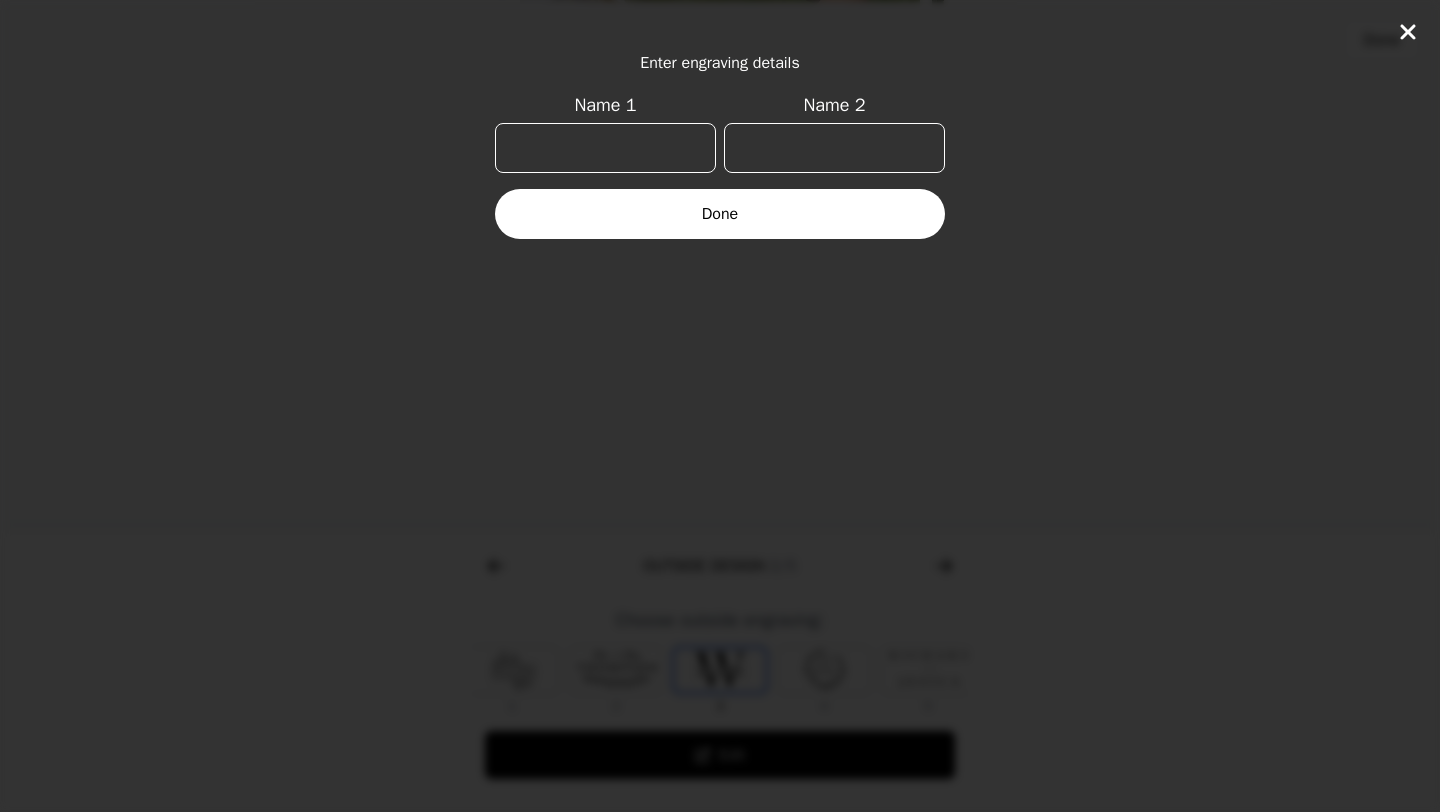 click on "Name 1" at bounding box center [605, 148] 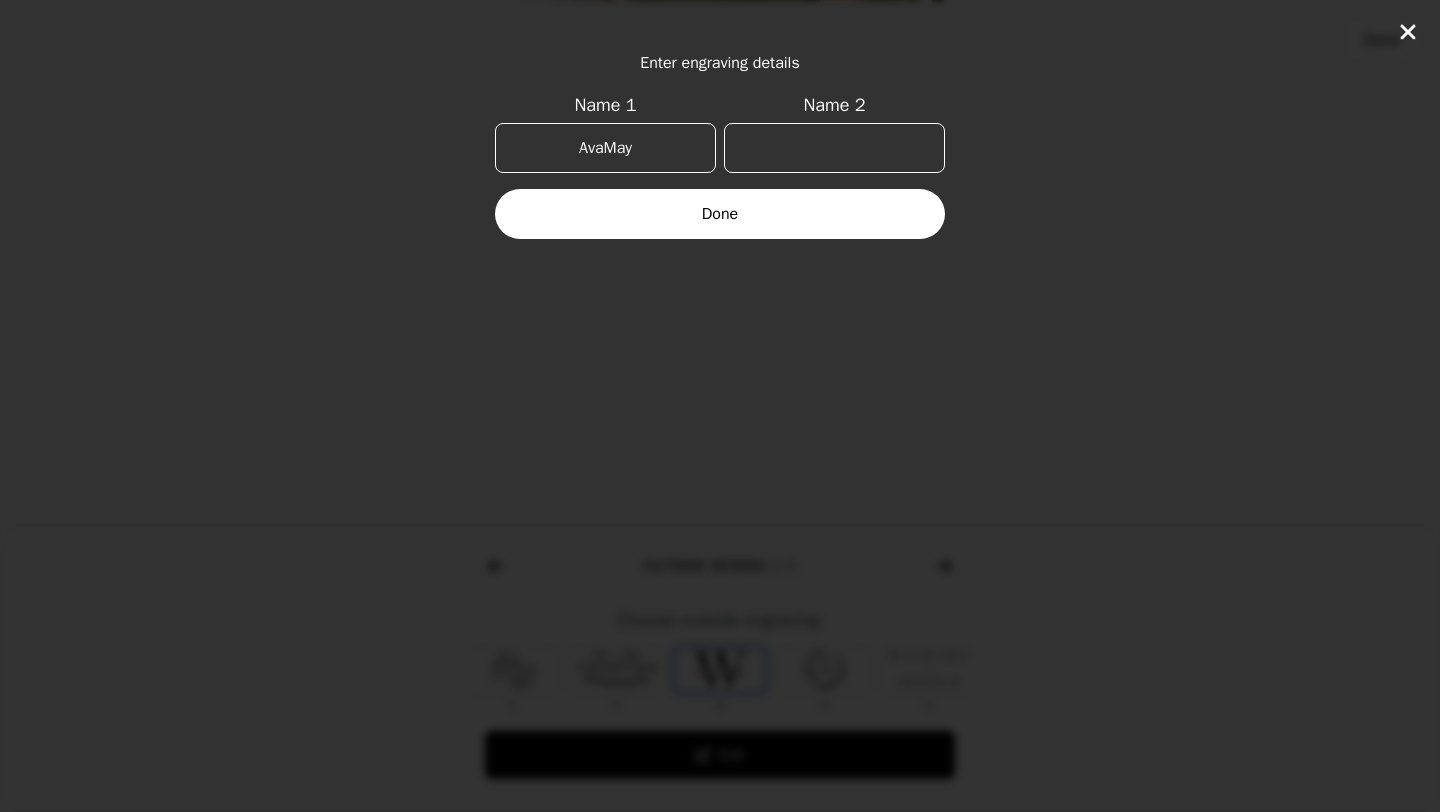 click on "AvaMay" at bounding box center [605, 148] 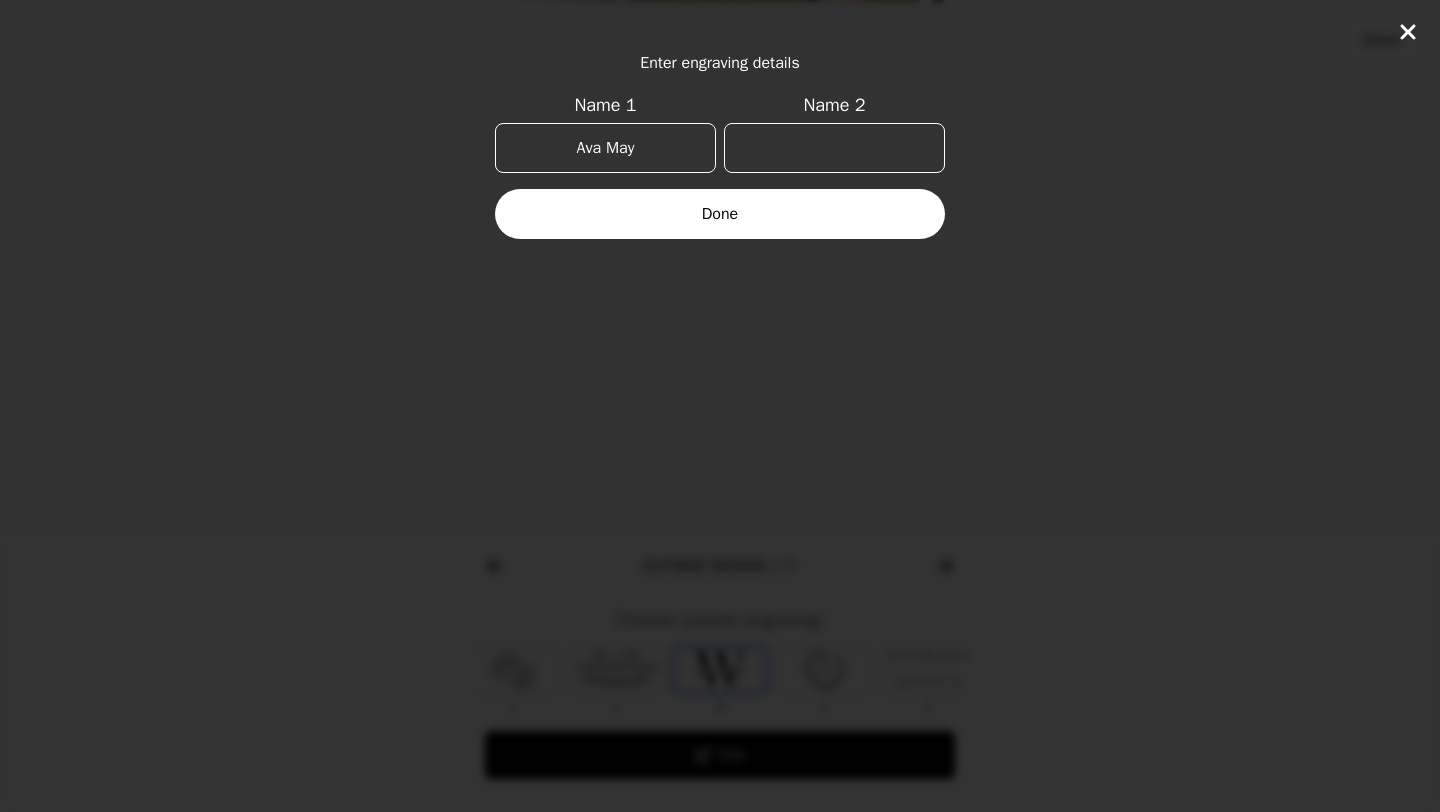 type on "Ava May" 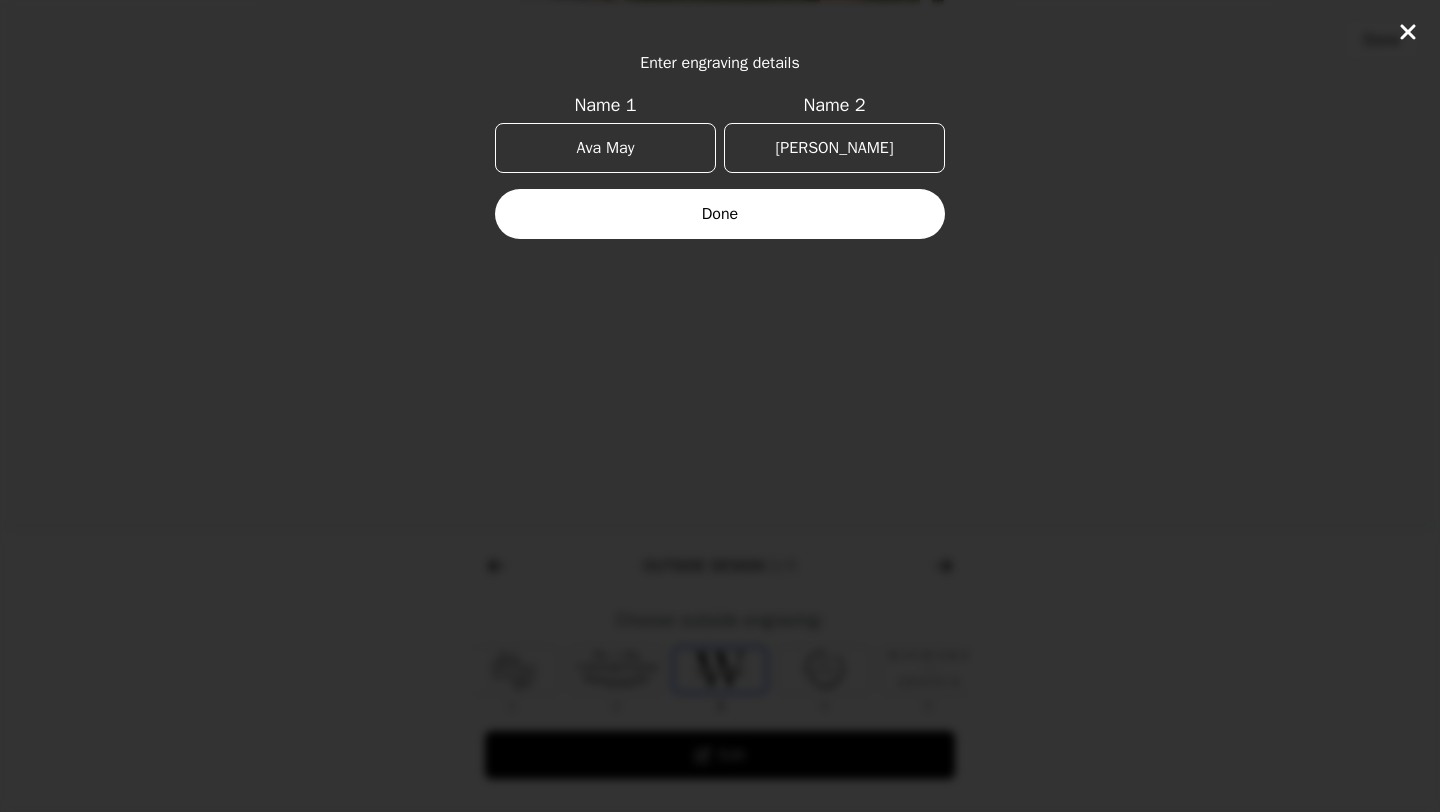 type on "[PERSON_NAME]" 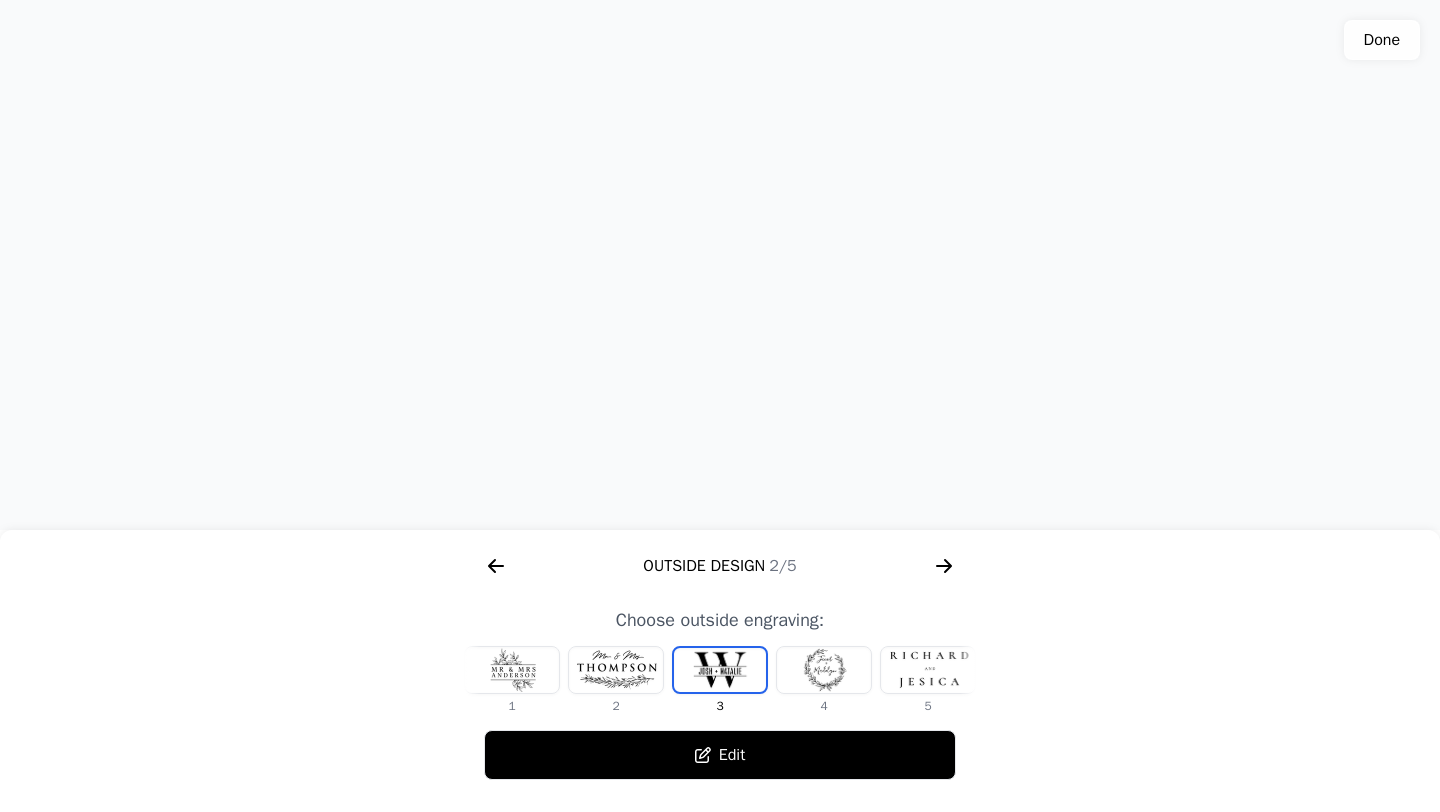 click at bounding box center [824, 670] 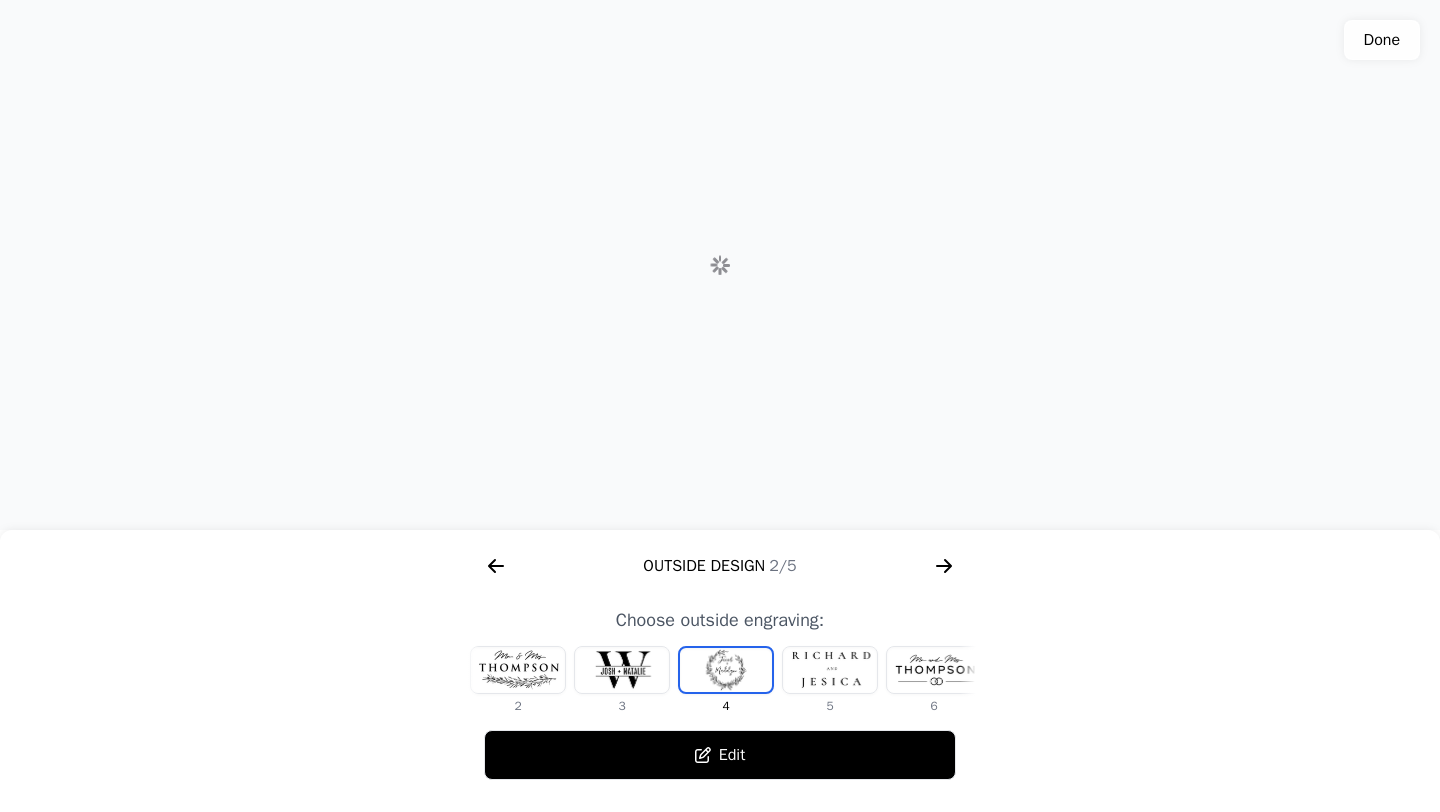 scroll, scrollTop: 0, scrollLeft: 128, axis: horizontal 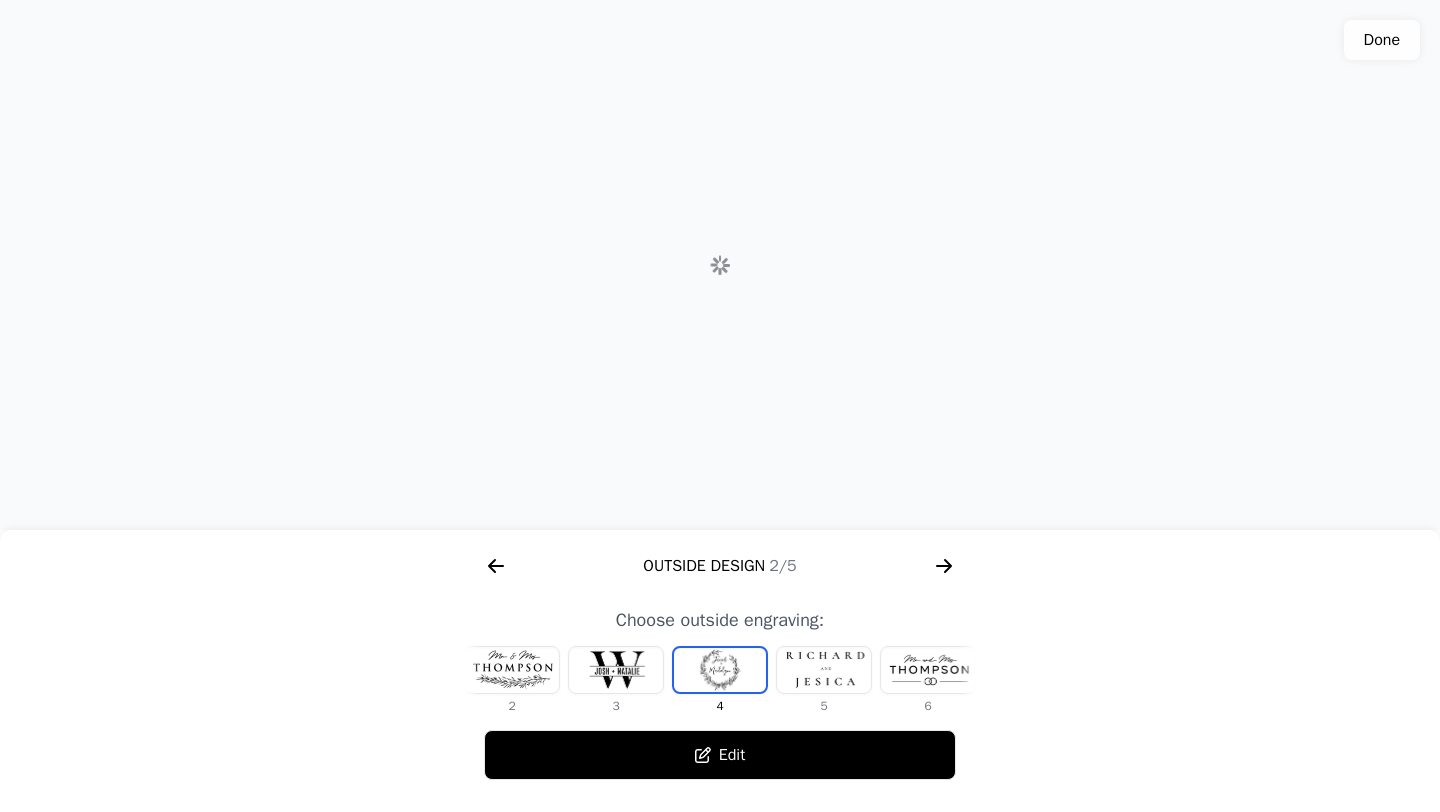 click at bounding box center [824, 670] 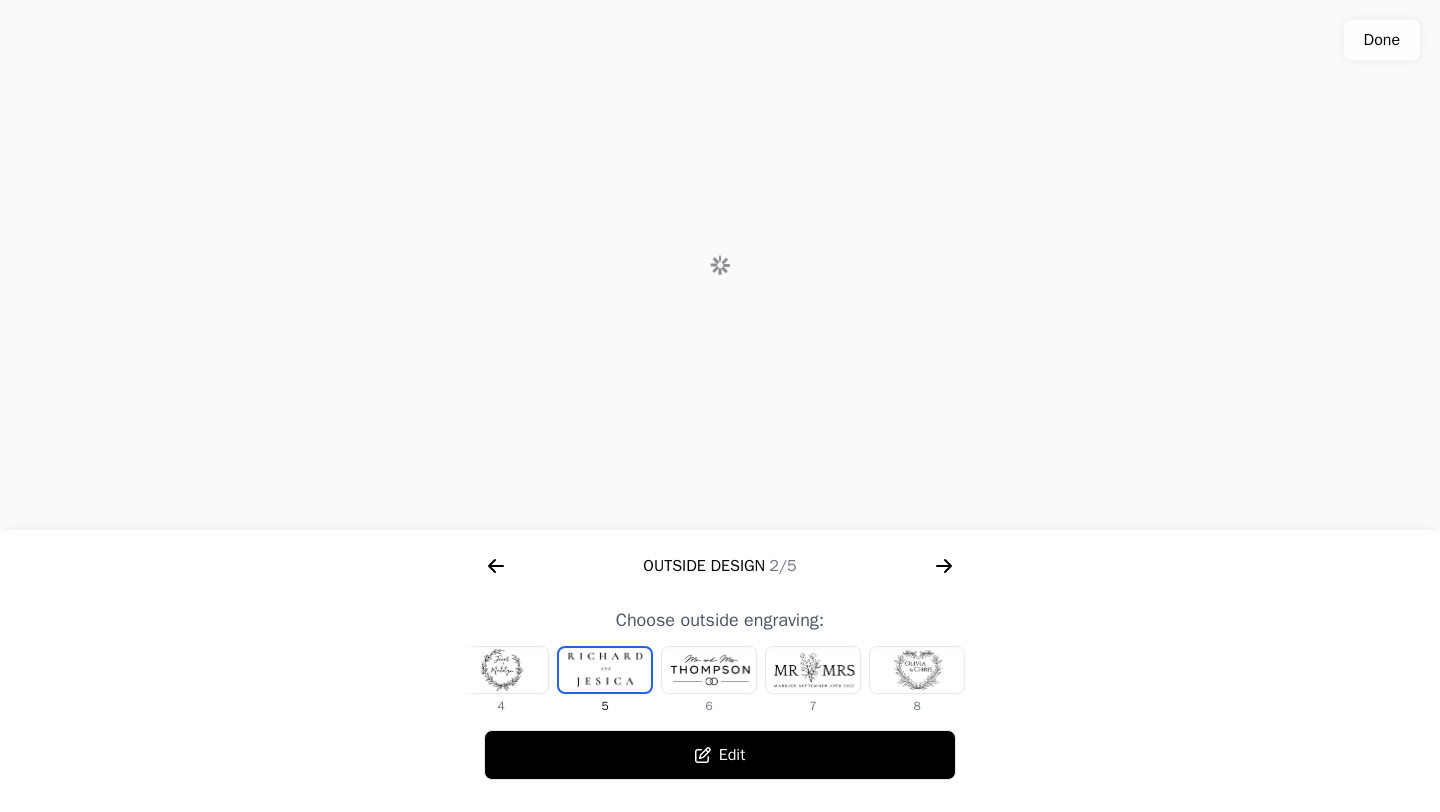 scroll, scrollTop: 0, scrollLeft: 372, axis: horizontal 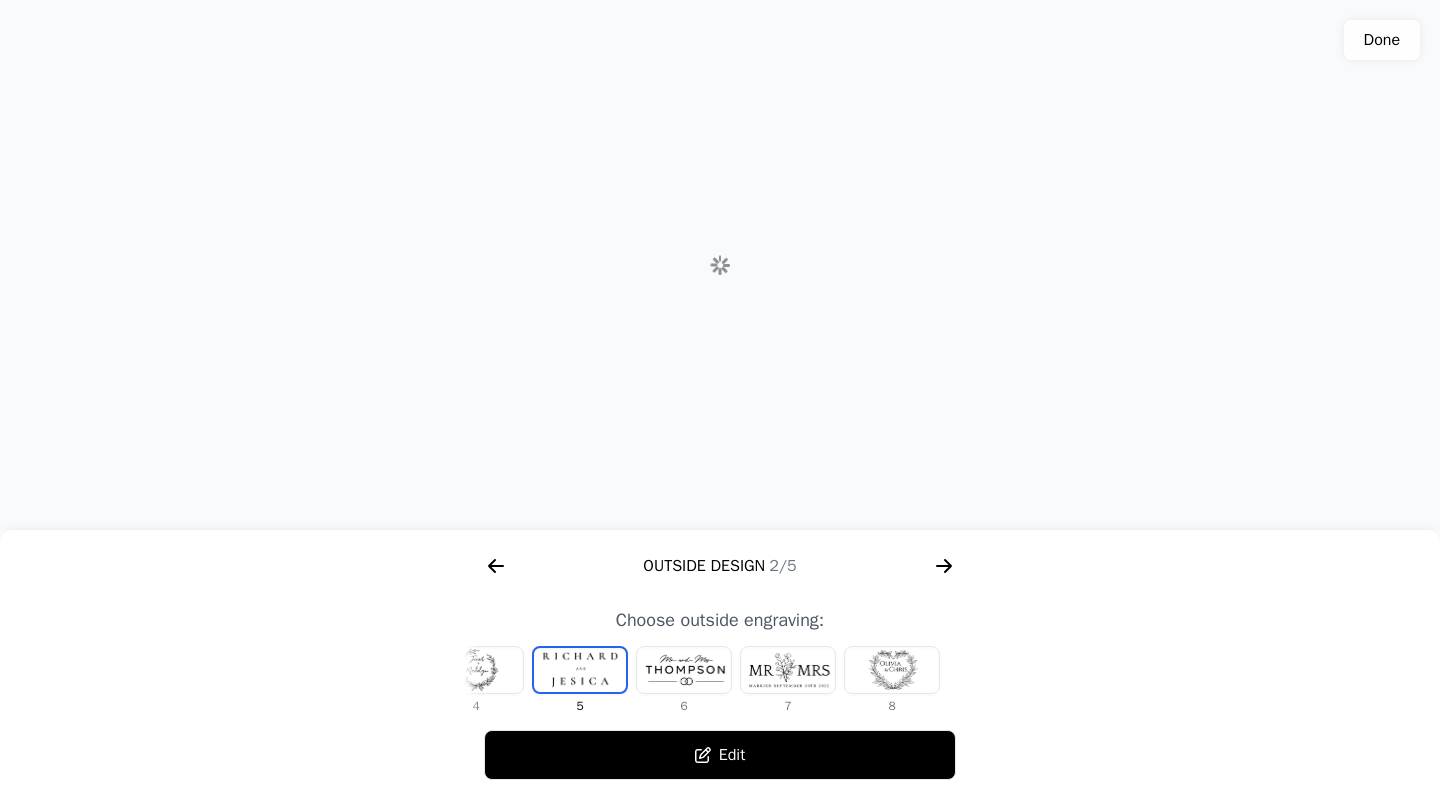 click at bounding box center (684, 670) 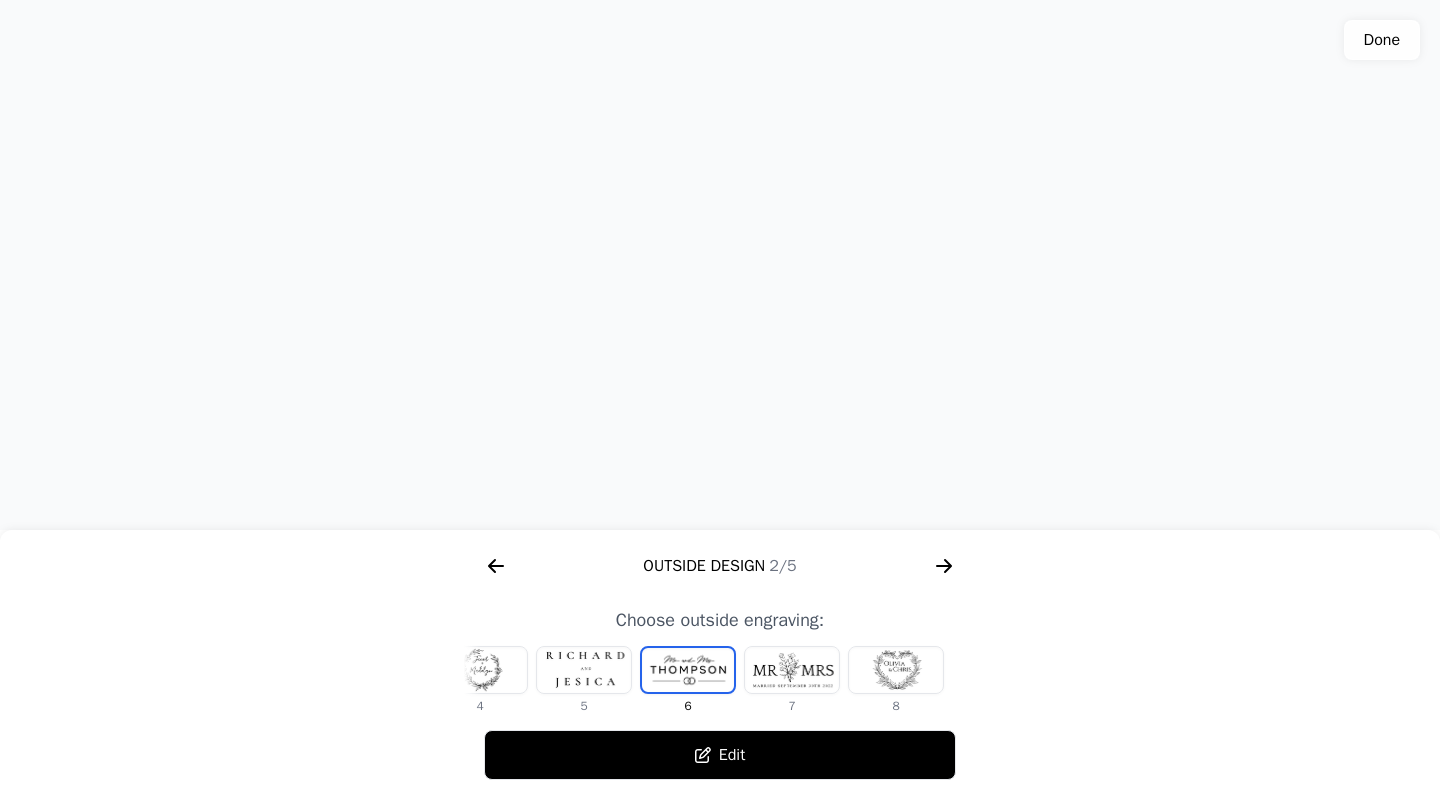 scroll, scrollTop: 0, scrollLeft: 372, axis: horizontal 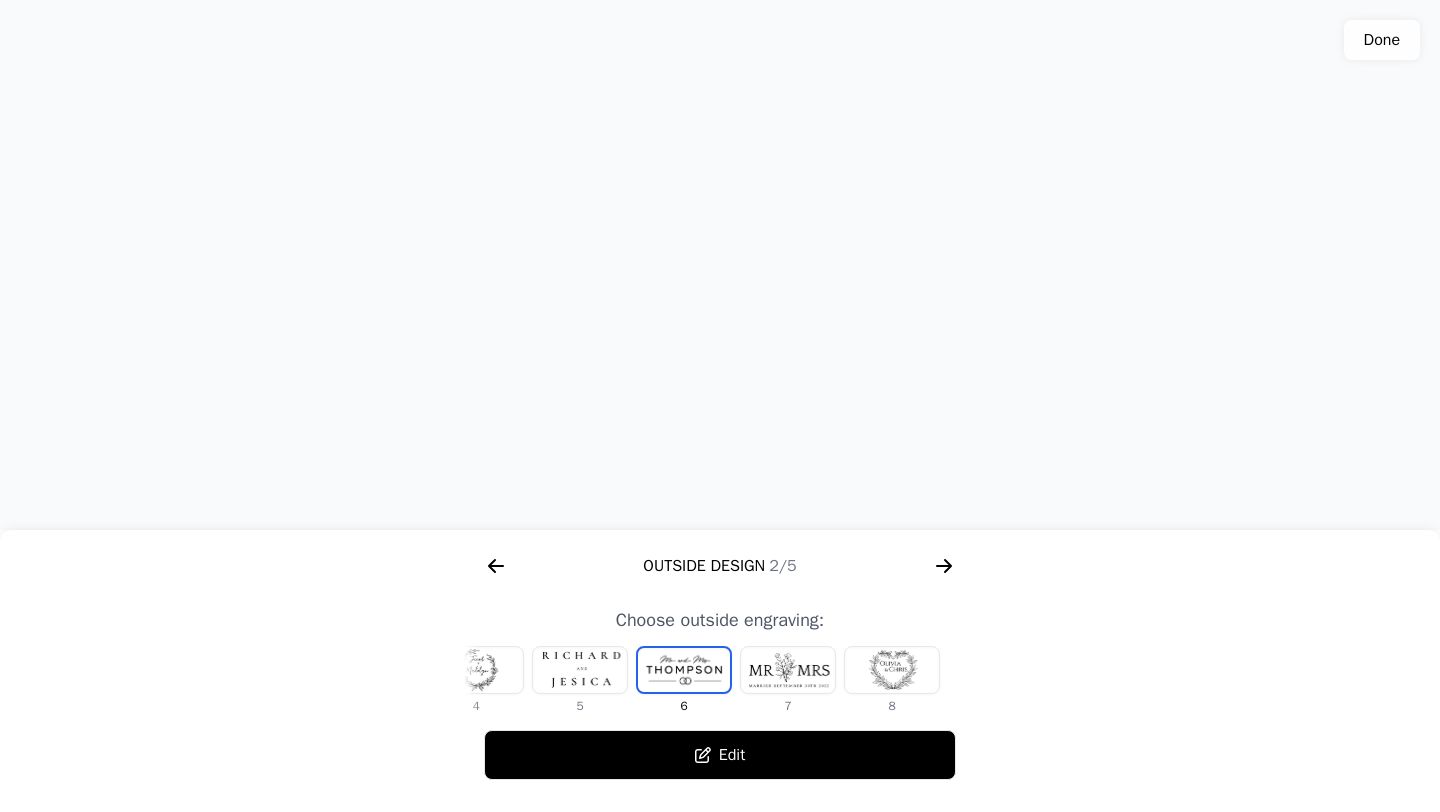 click at bounding box center [788, 670] 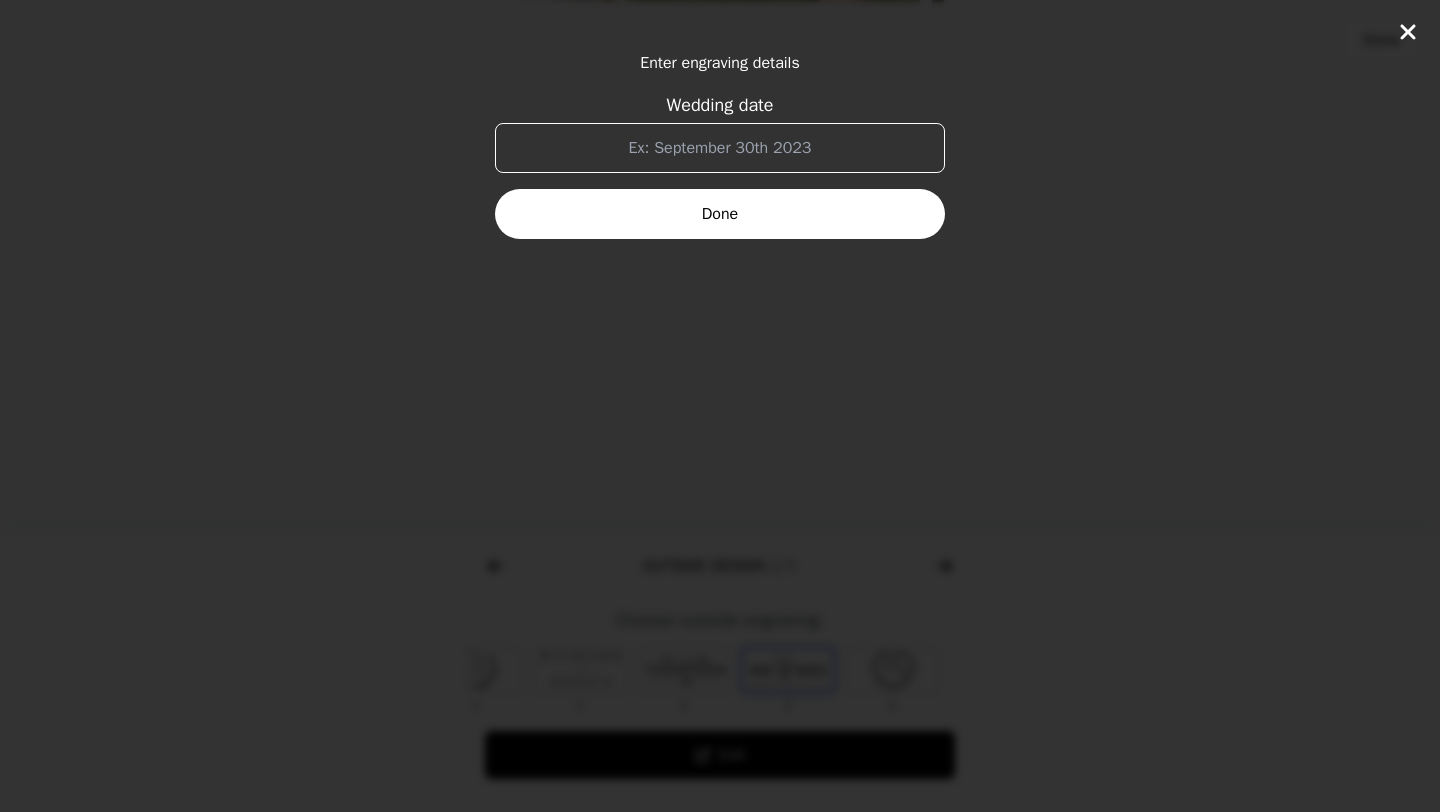 click on "Wedding date" at bounding box center (720, 148) 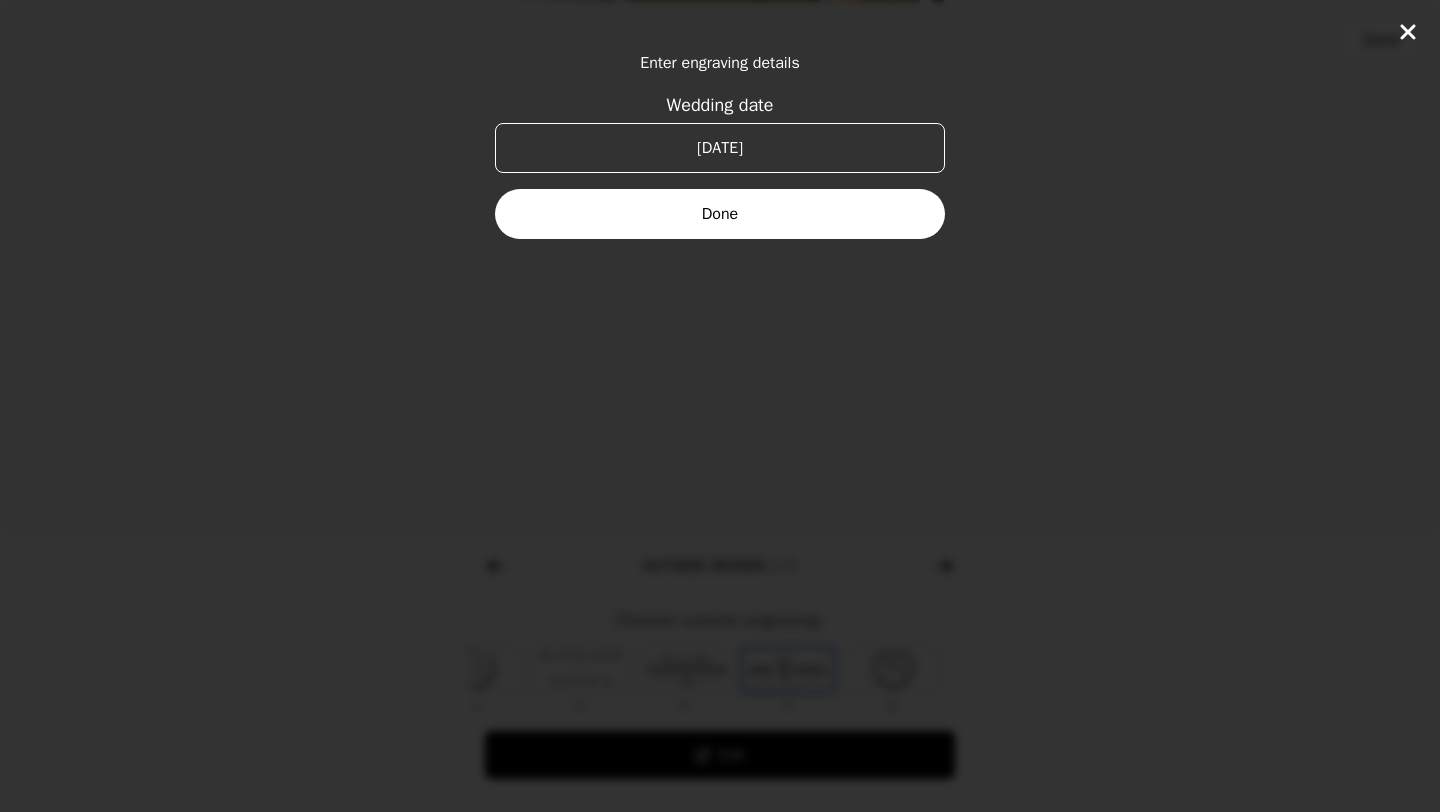 type on "[DATE]" 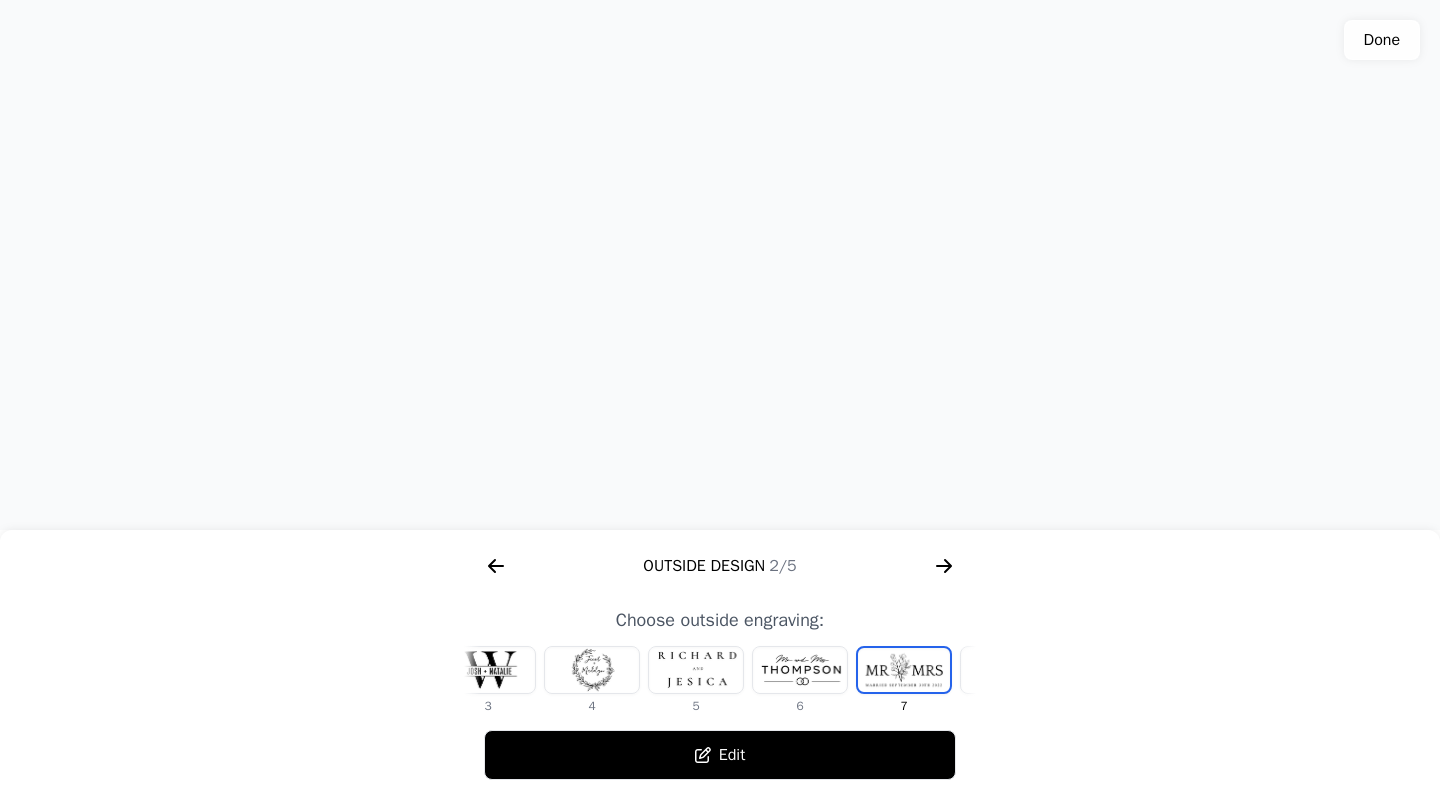 scroll, scrollTop: 0, scrollLeft: 0, axis: both 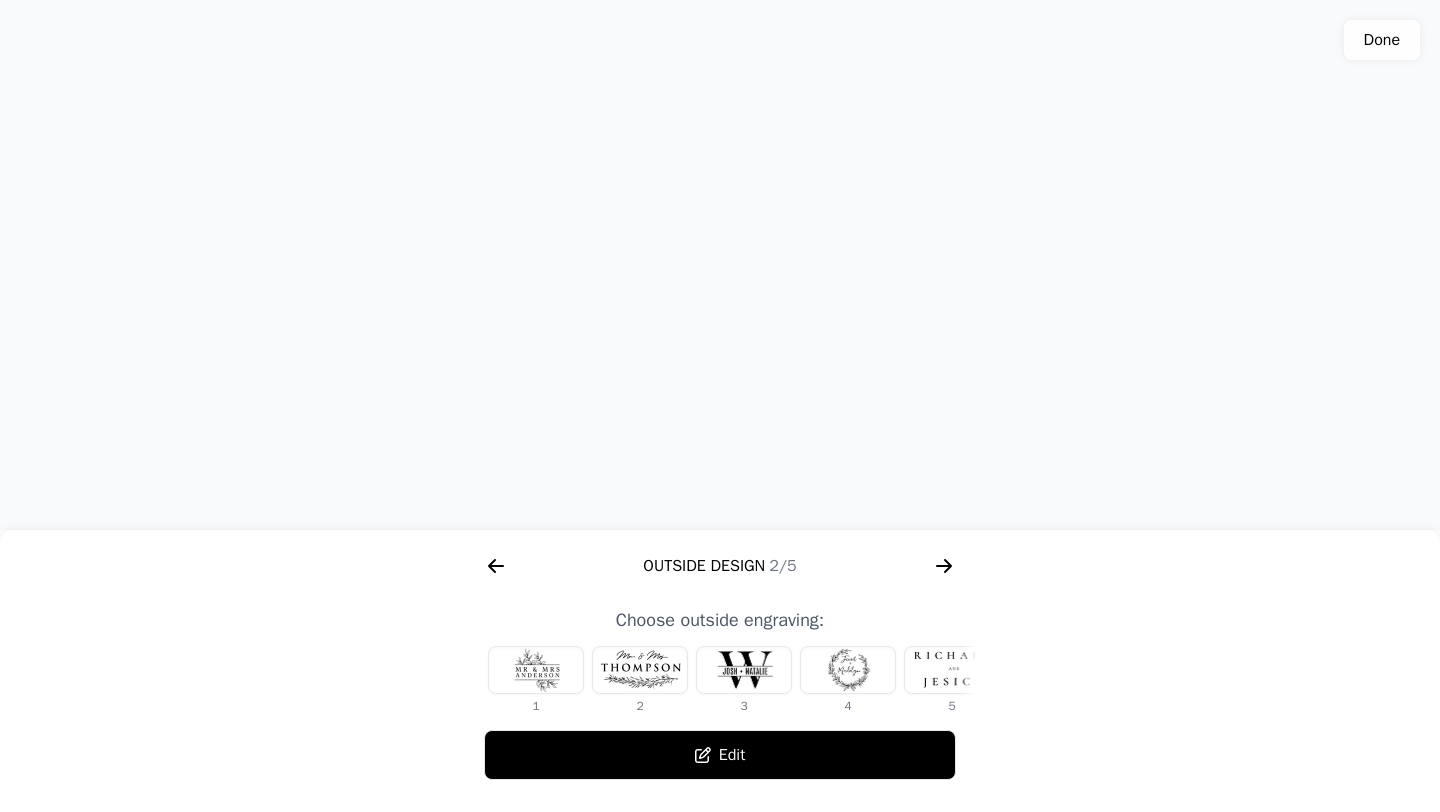 click at bounding box center [536, 670] 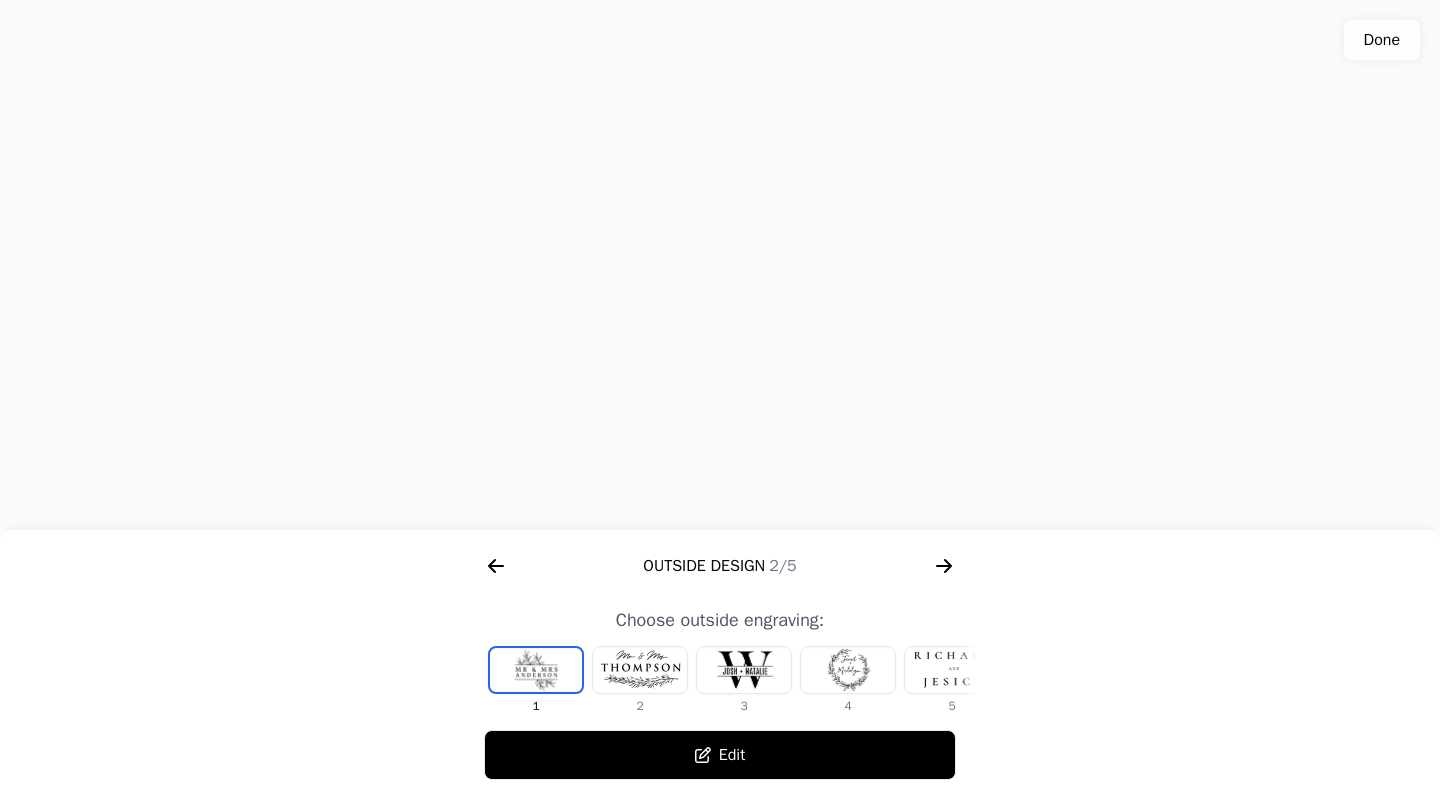 click at bounding box center [640, 670] 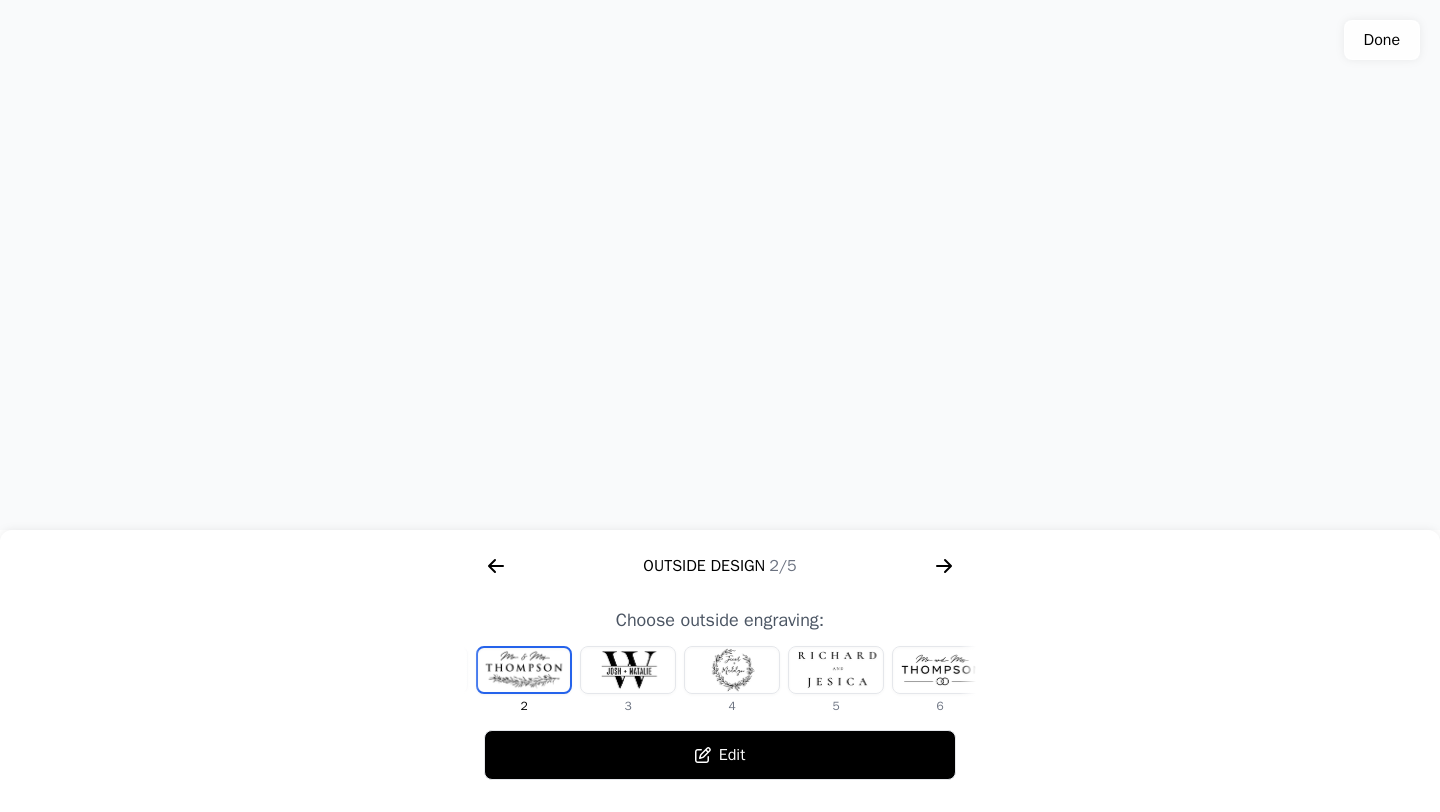 scroll, scrollTop: 0, scrollLeft: 372, axis: horizontal 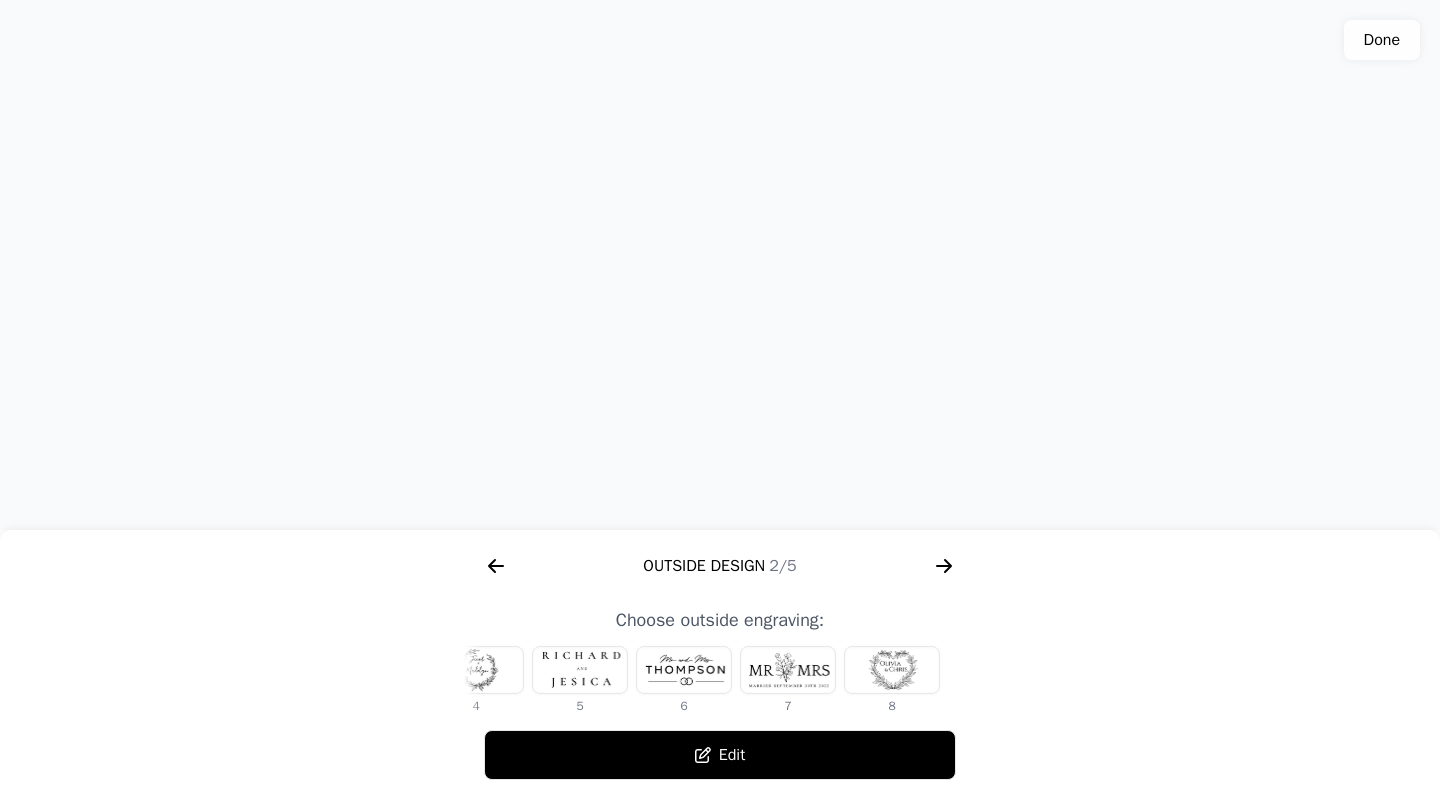 click at bounding box center [788, 670] 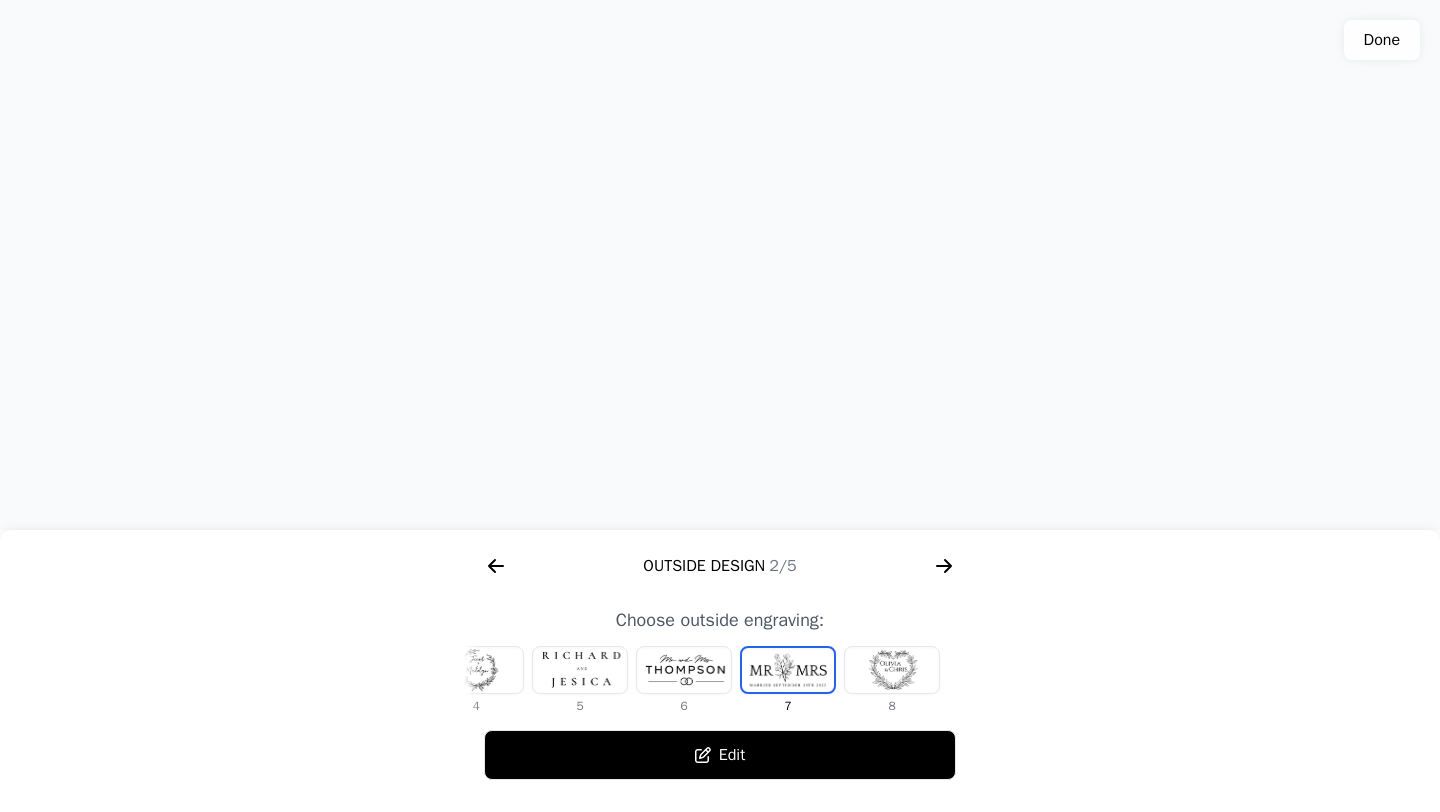click 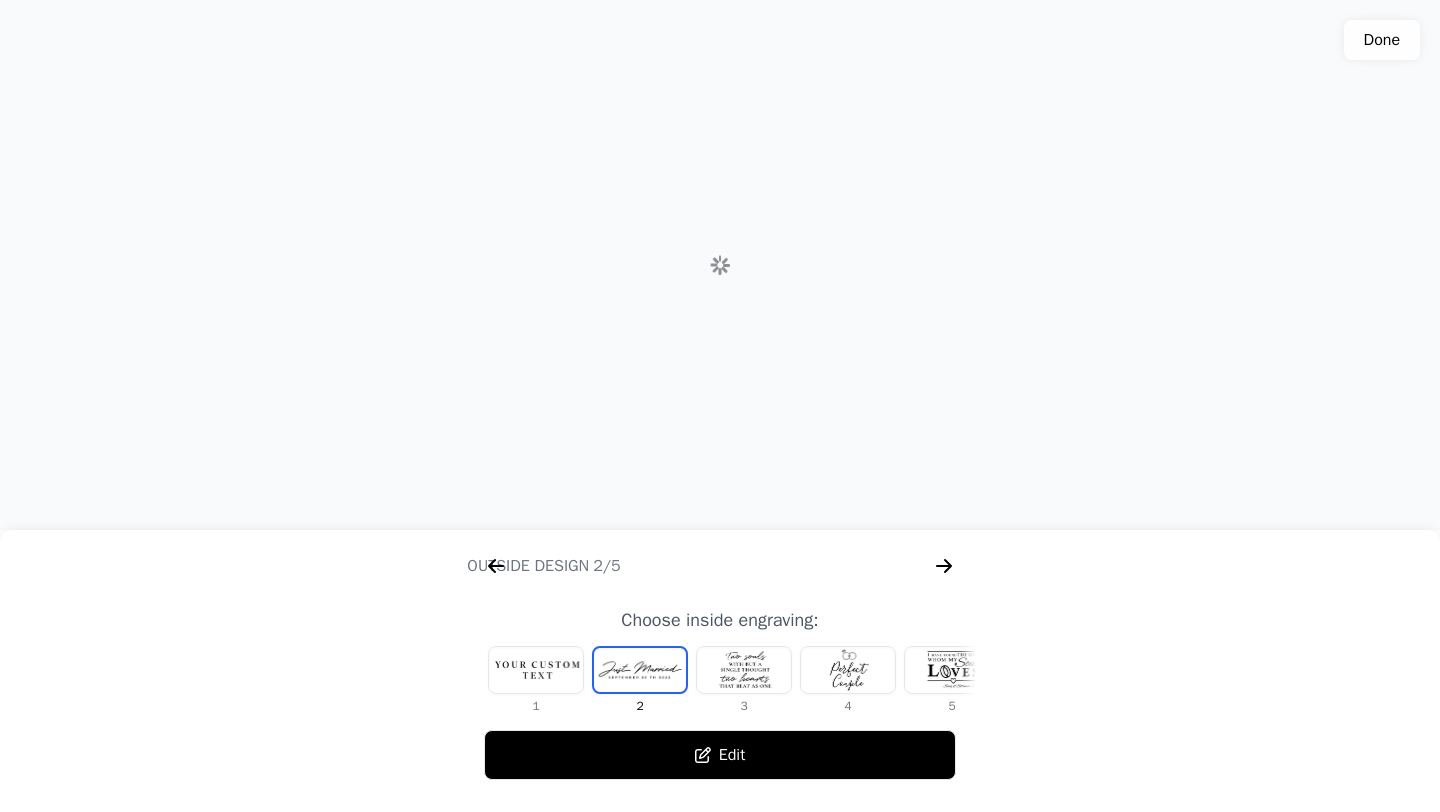 scroll, scrollTop: 0, scrollLeft: 1280, axis: horizontal 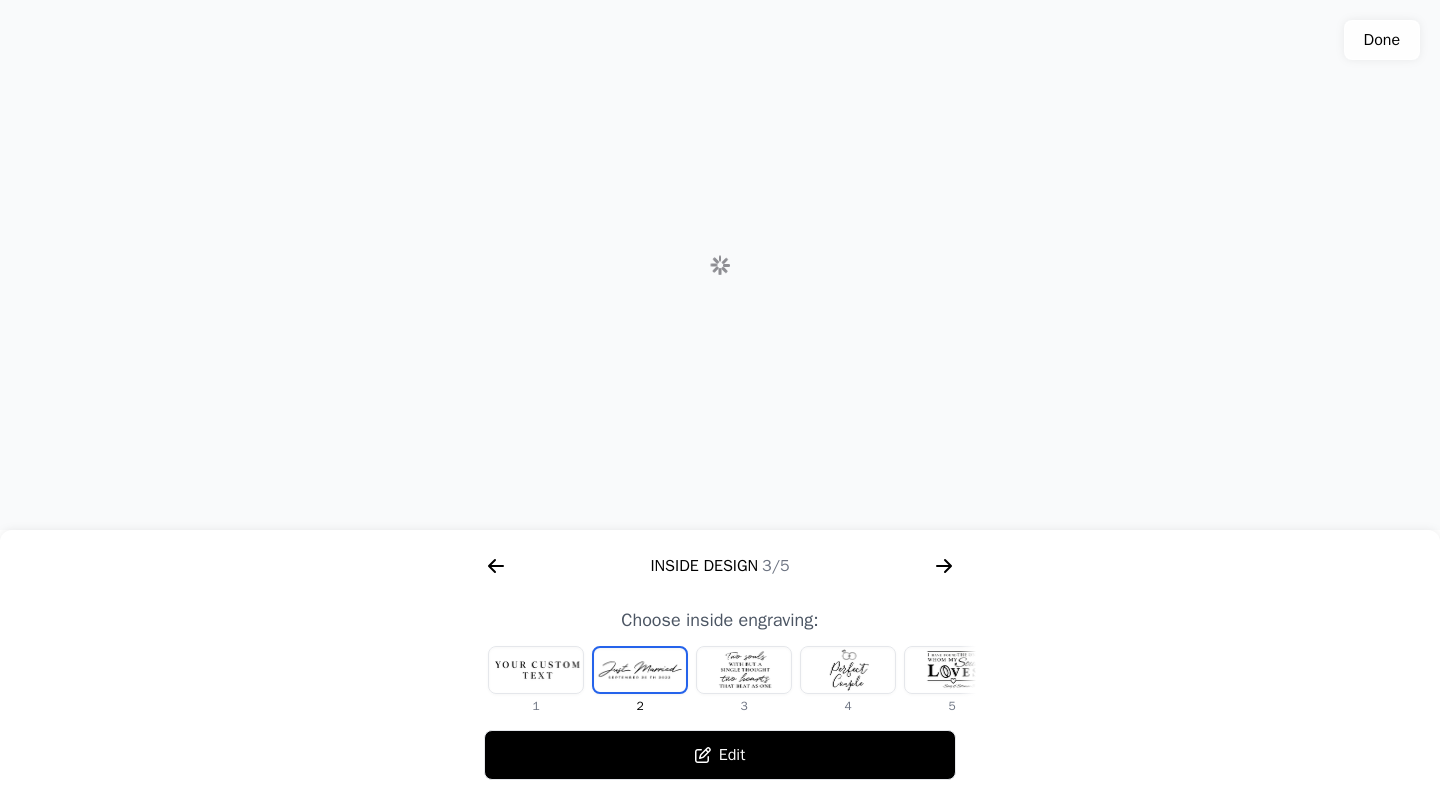 click at bounding box center [640, 670] 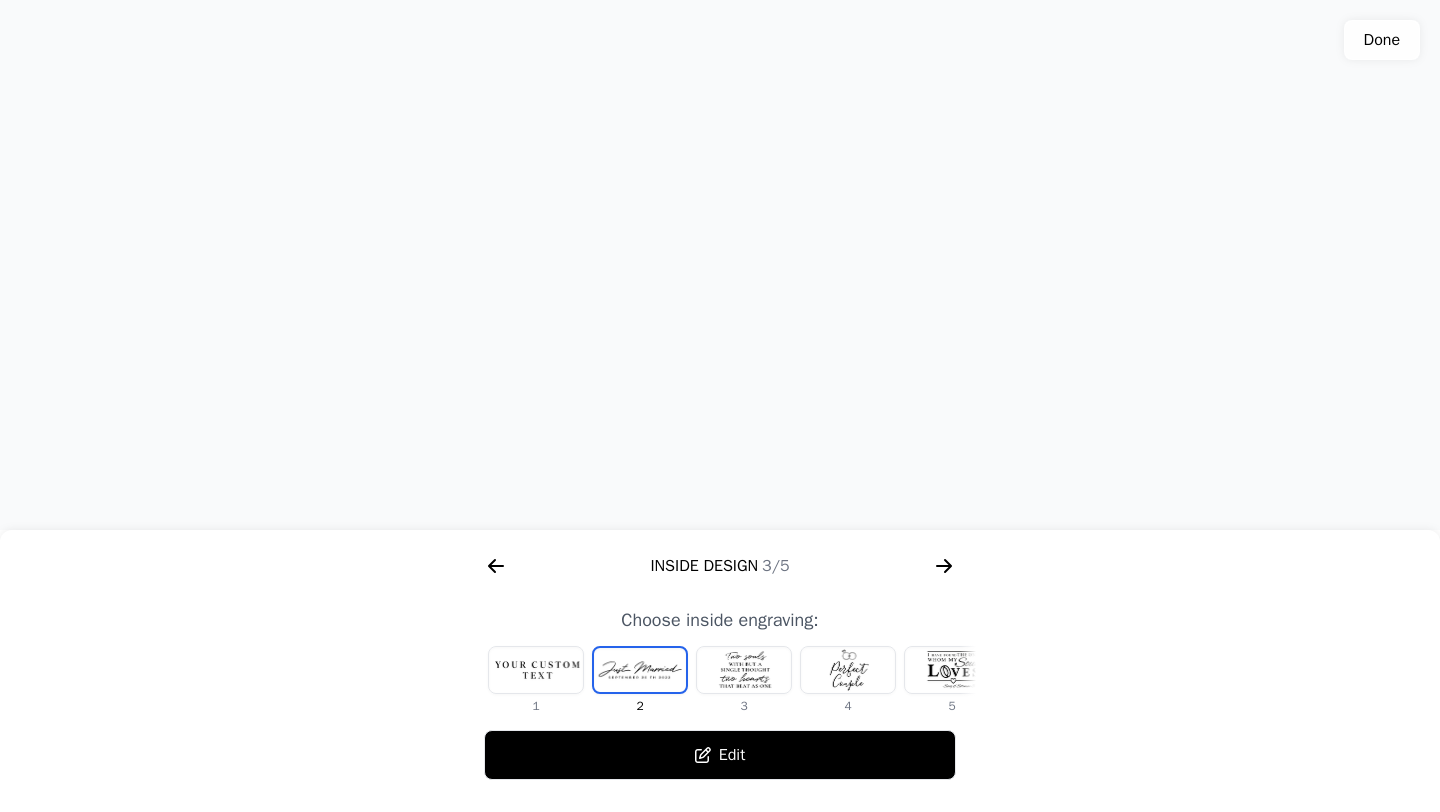 click at bounding box center [744, 670] 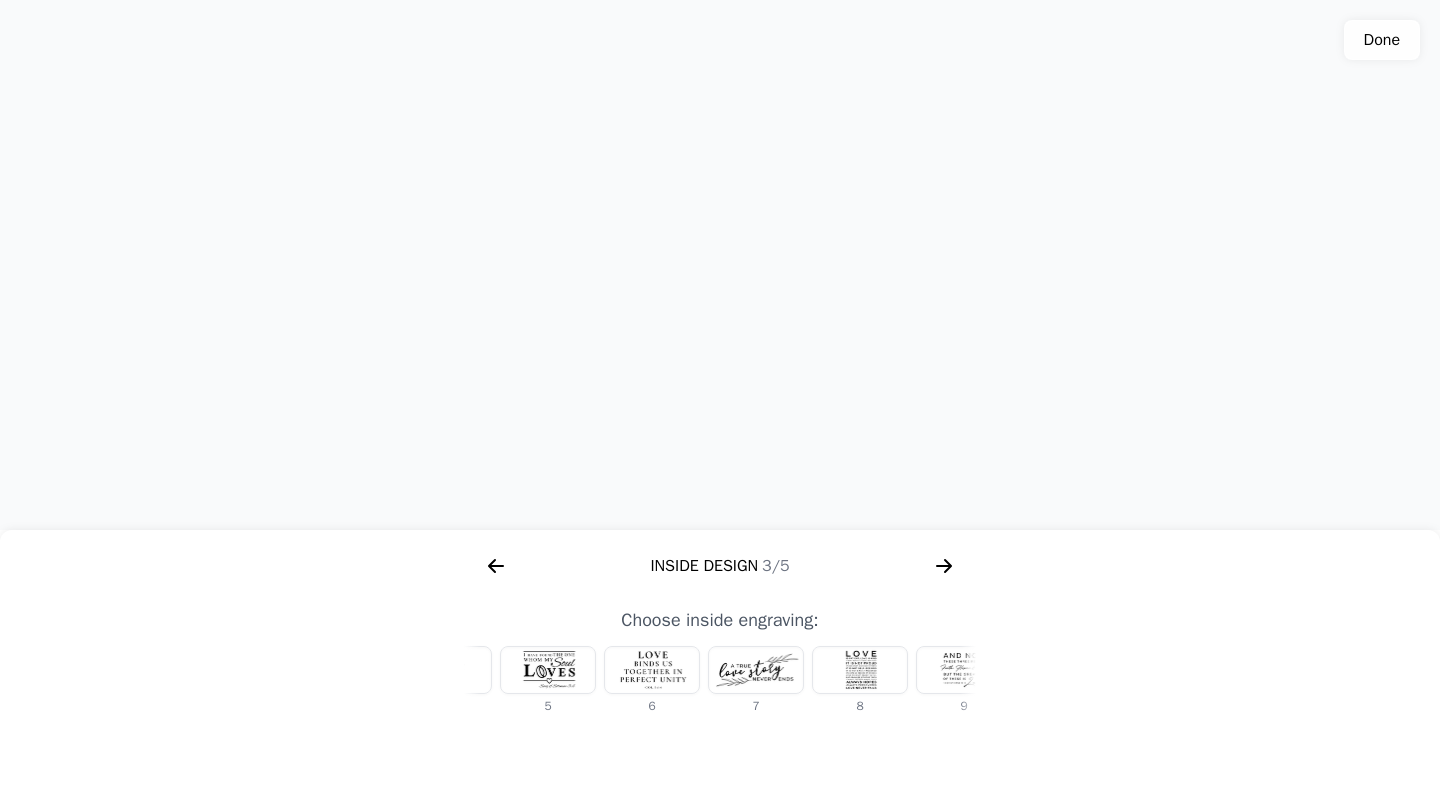 scroll, scrollTop: 0, scrollLeft: 476, axis: horizontal 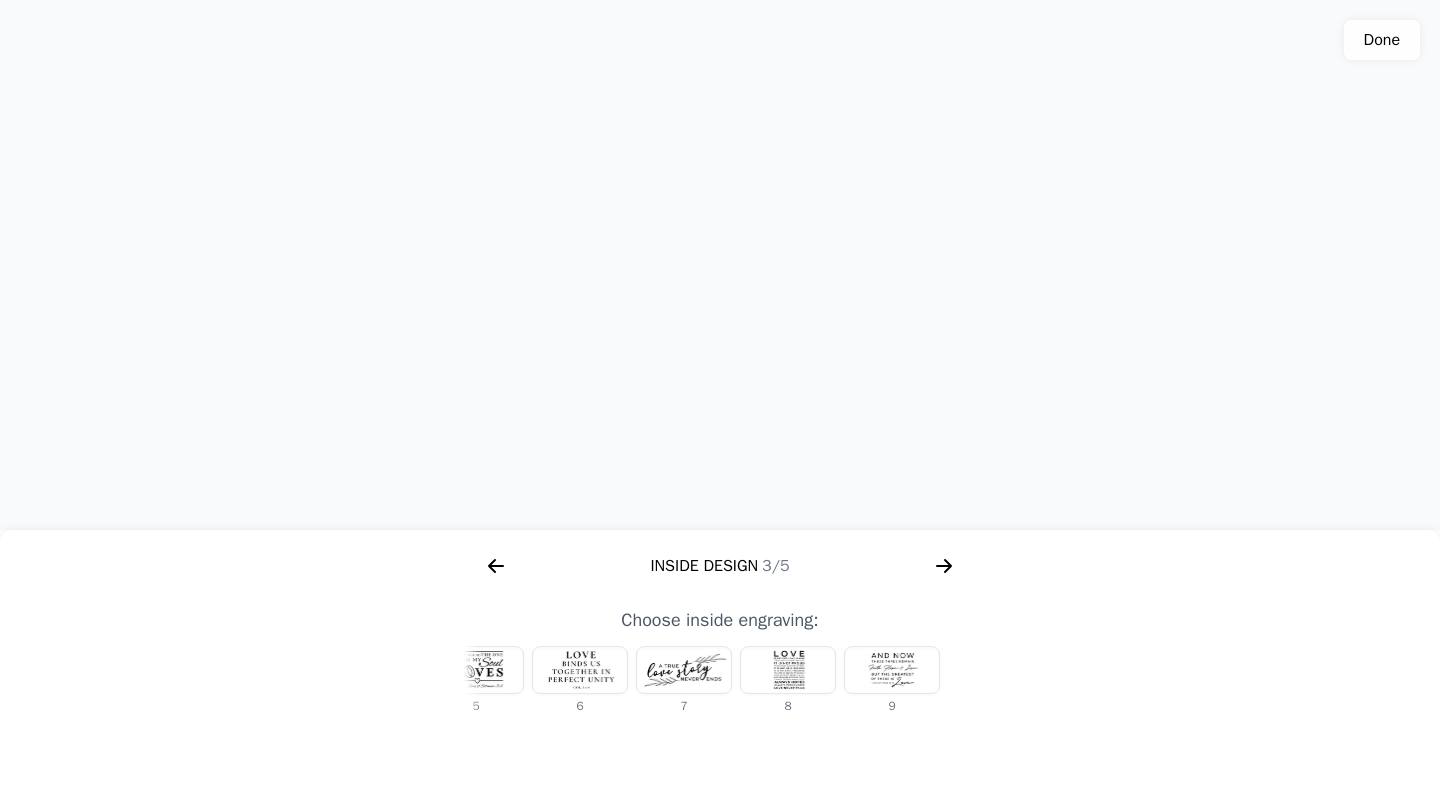 click at bounding box center (892, 670) 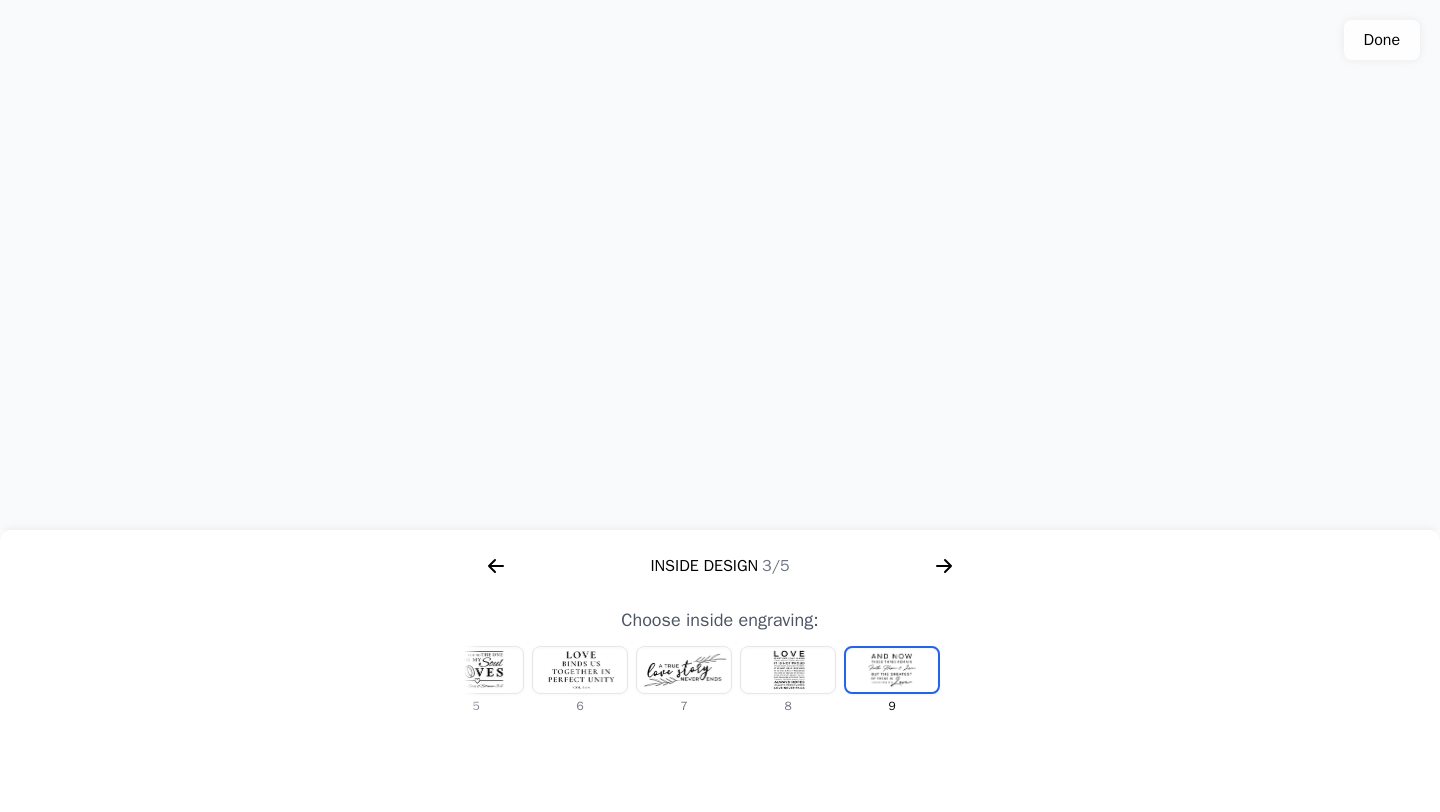 click at bounding box center (684, 670) 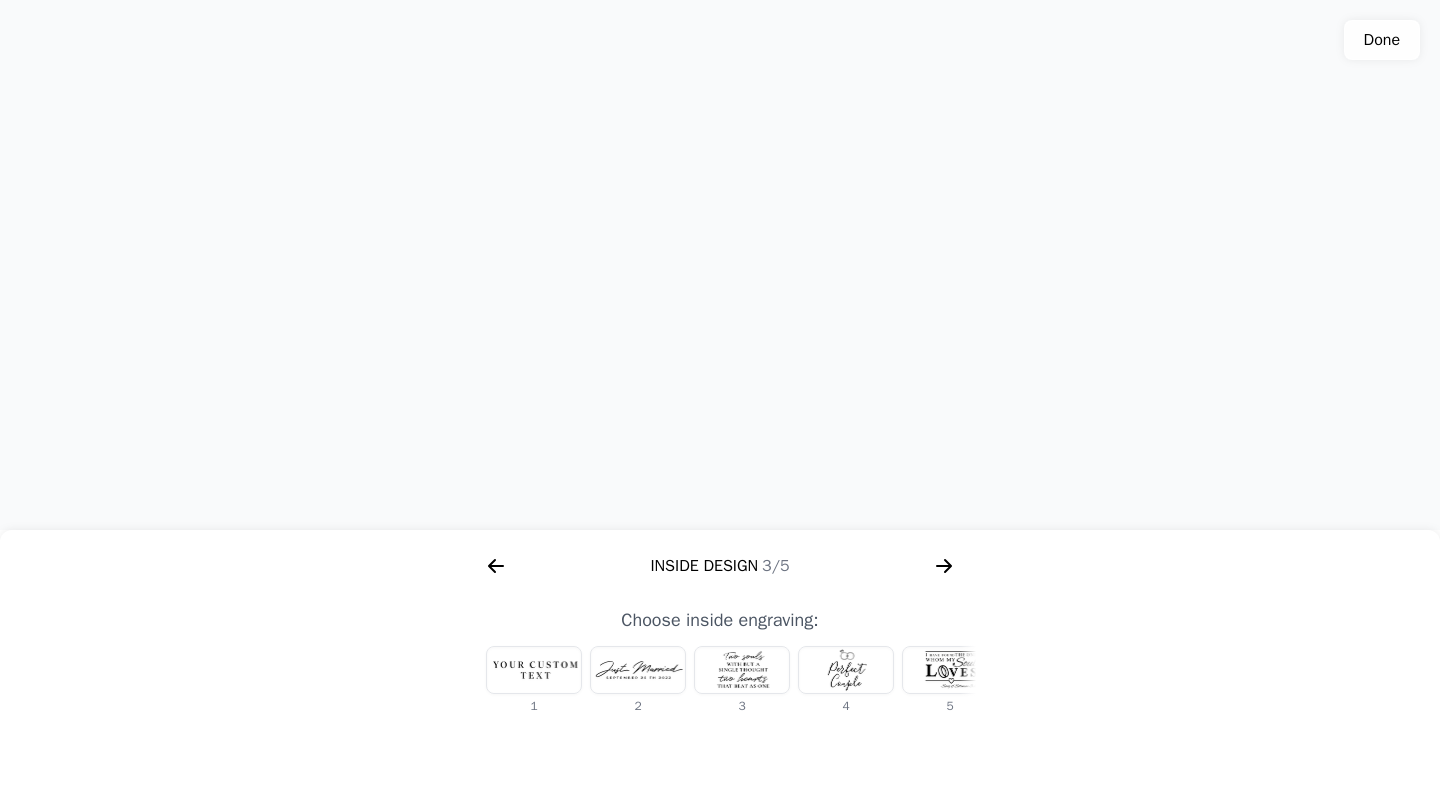 scroll, scrollTop: 0, scrollLeft: 0, axis: both 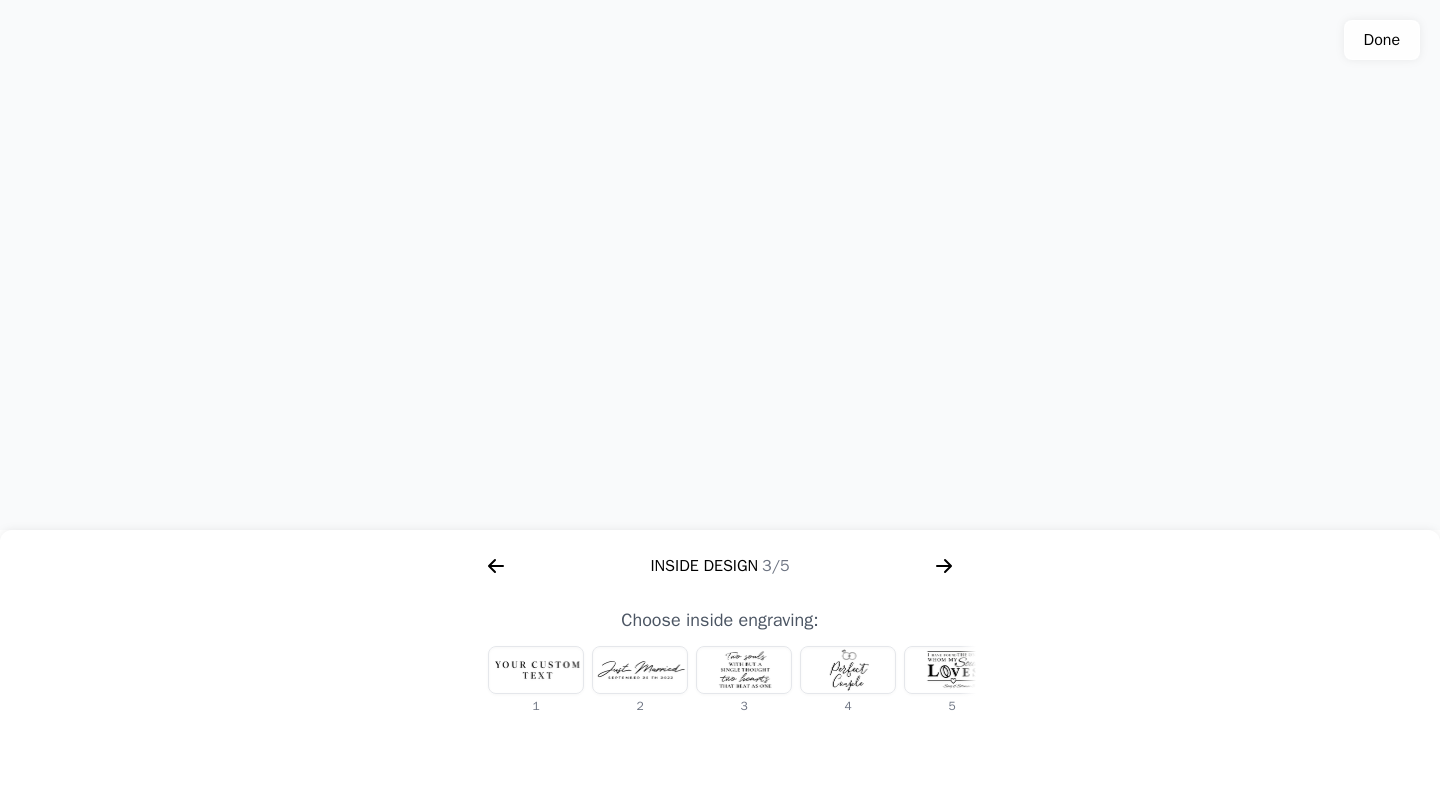 click 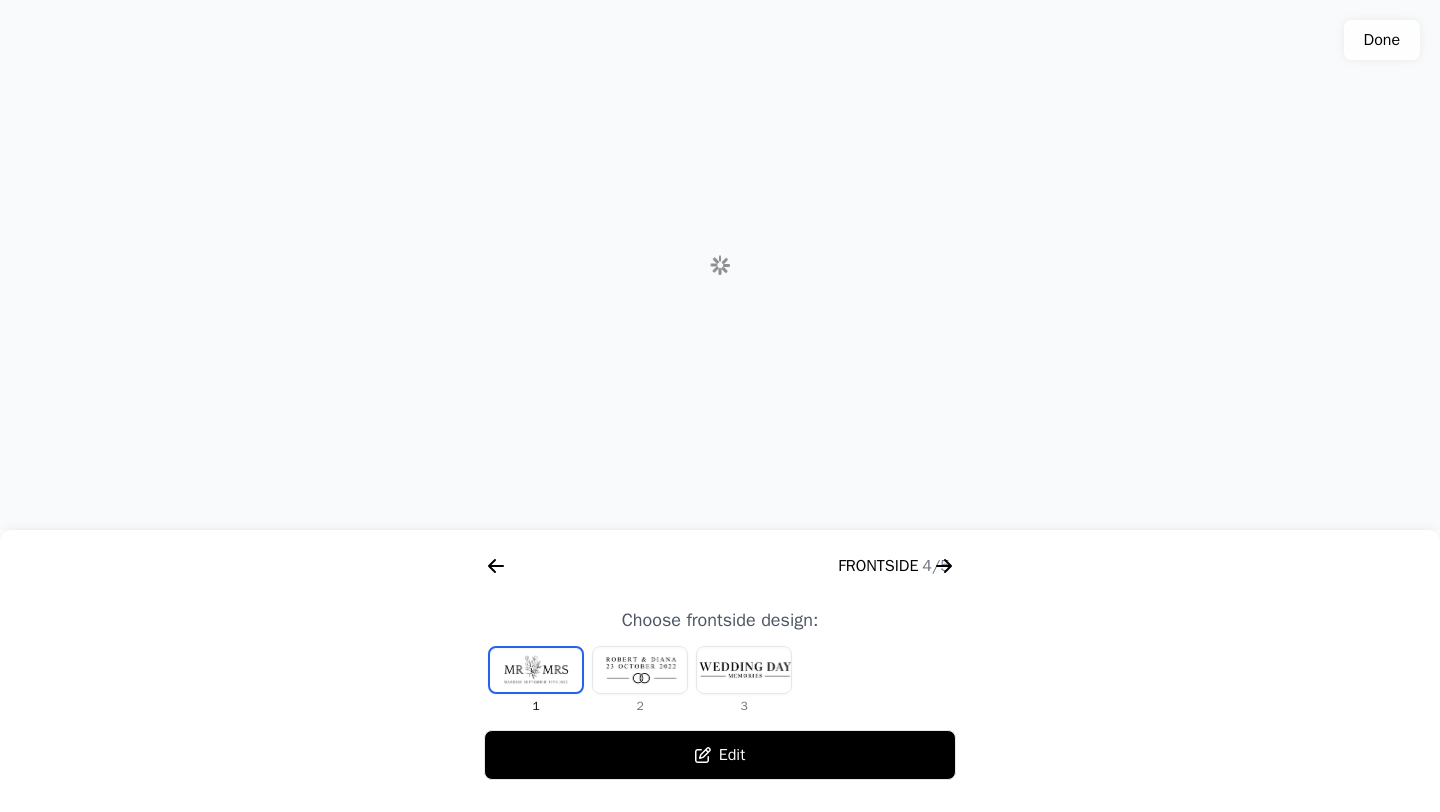 scroll, scrollTop: 0, scrollLeft: 1792, axis: horizontal 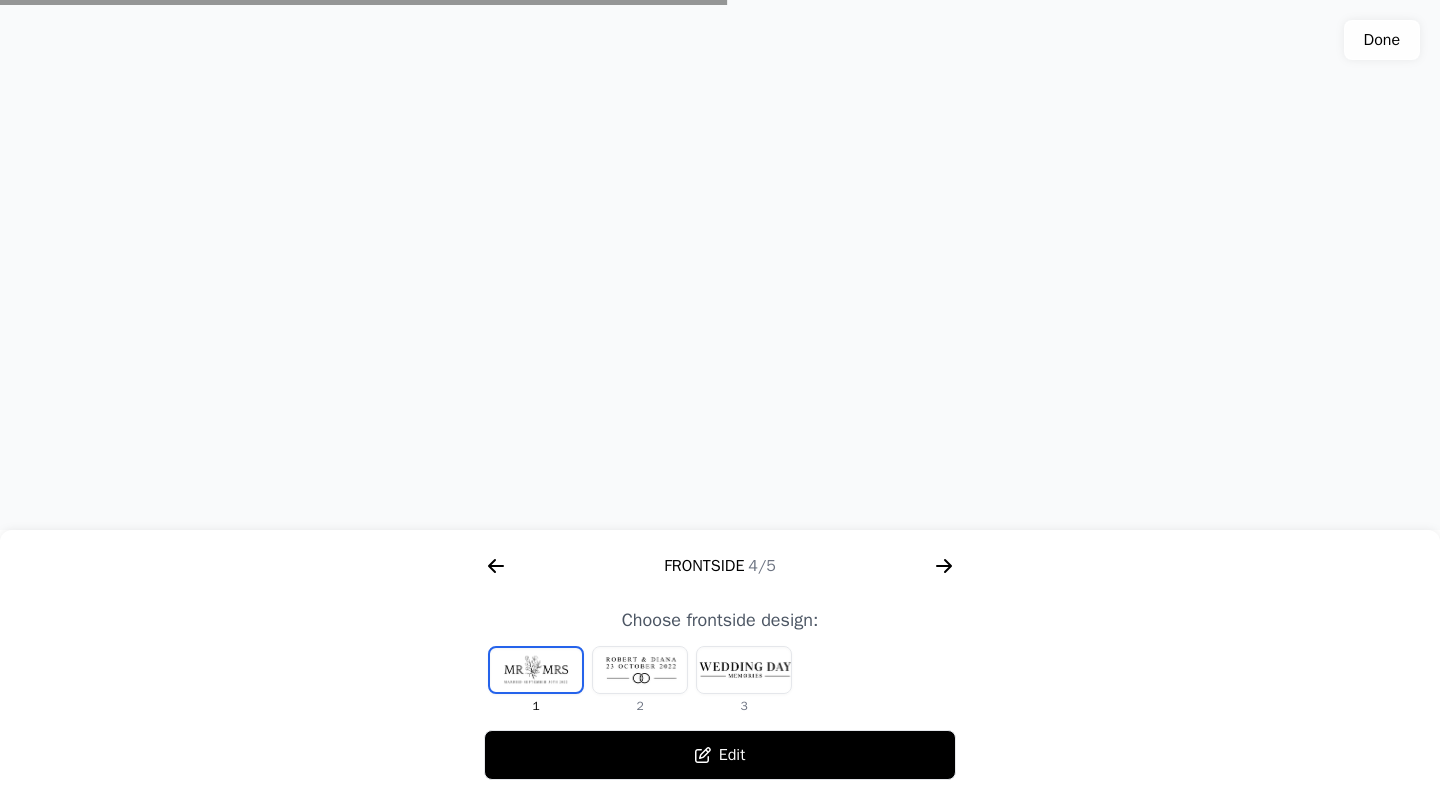 click at bounding box center [744, 670] 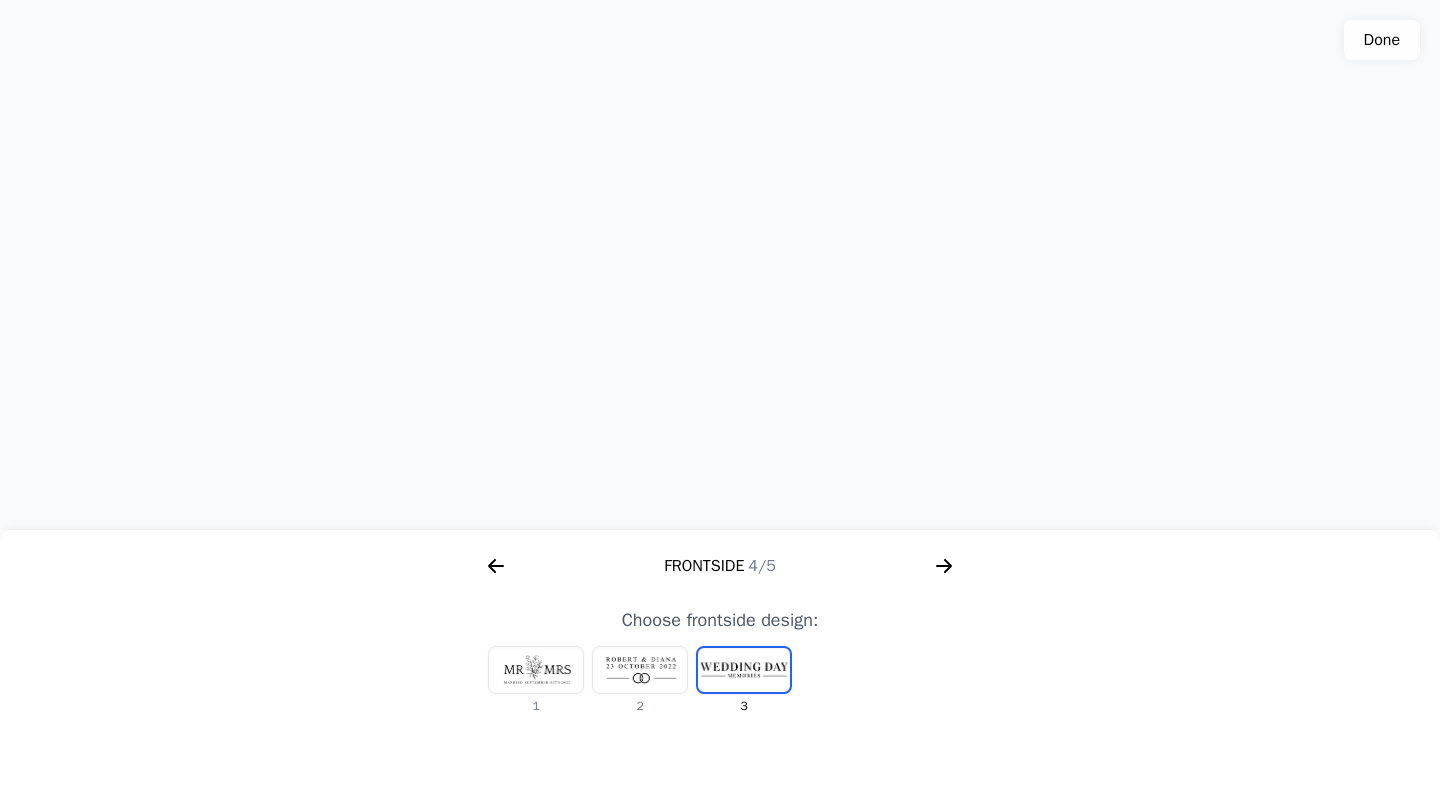 click at bounding box center (640, 670) 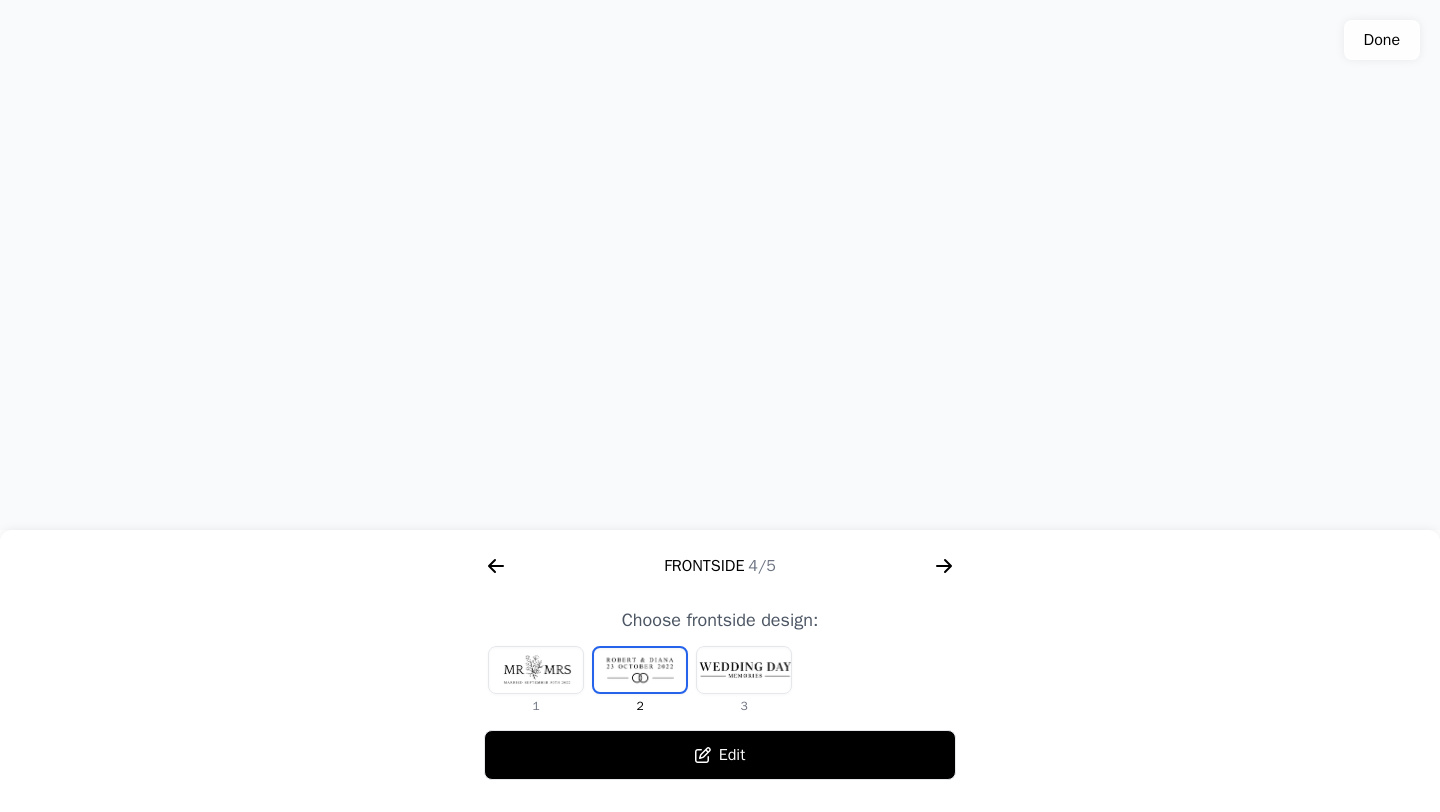 drag, startPoint x: 741, startPoint y: 342, endPoint x: 723, endPoint y: 420, distance: 80.04999 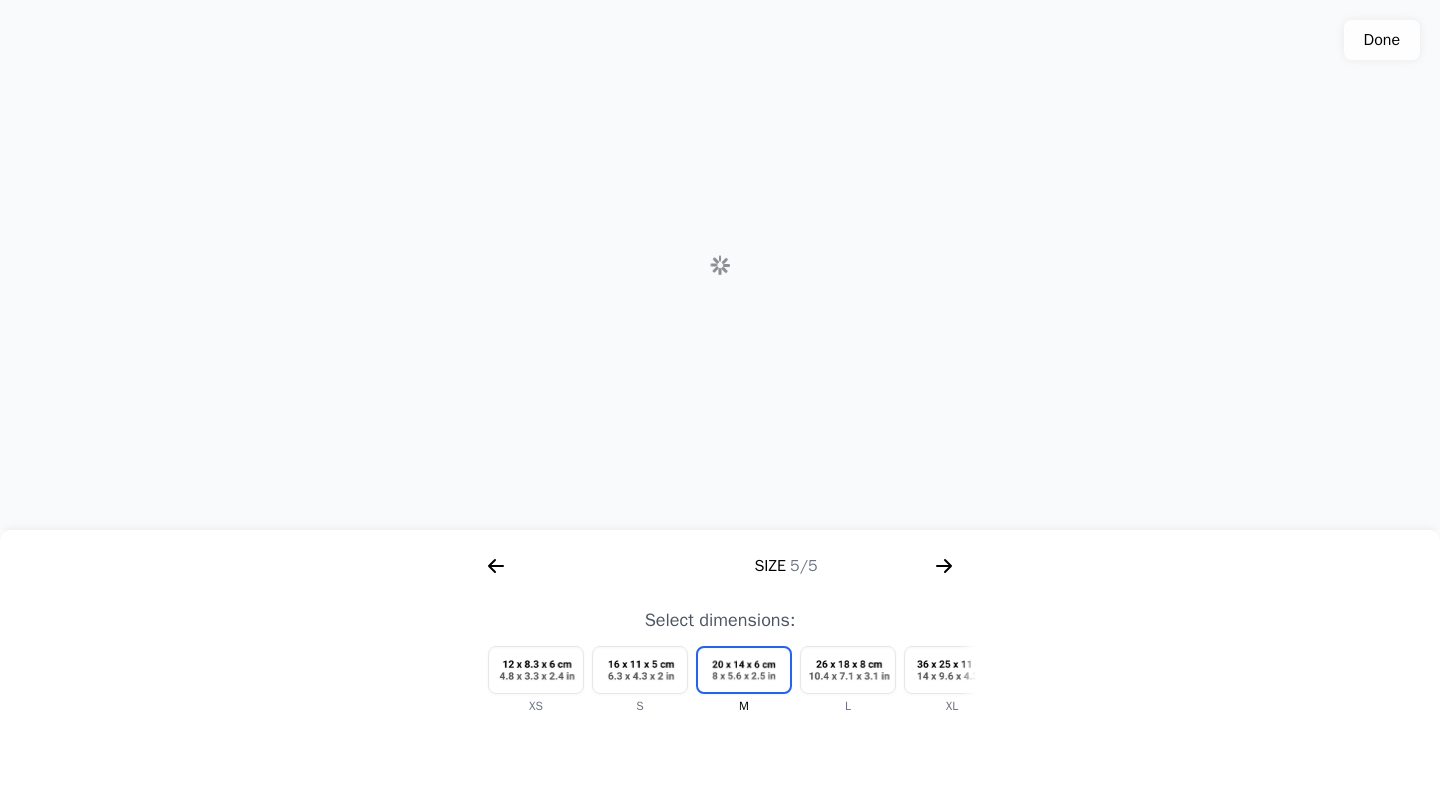 scroll, scrollTop: 0, scrollLeft: 2304, axis: horizontal 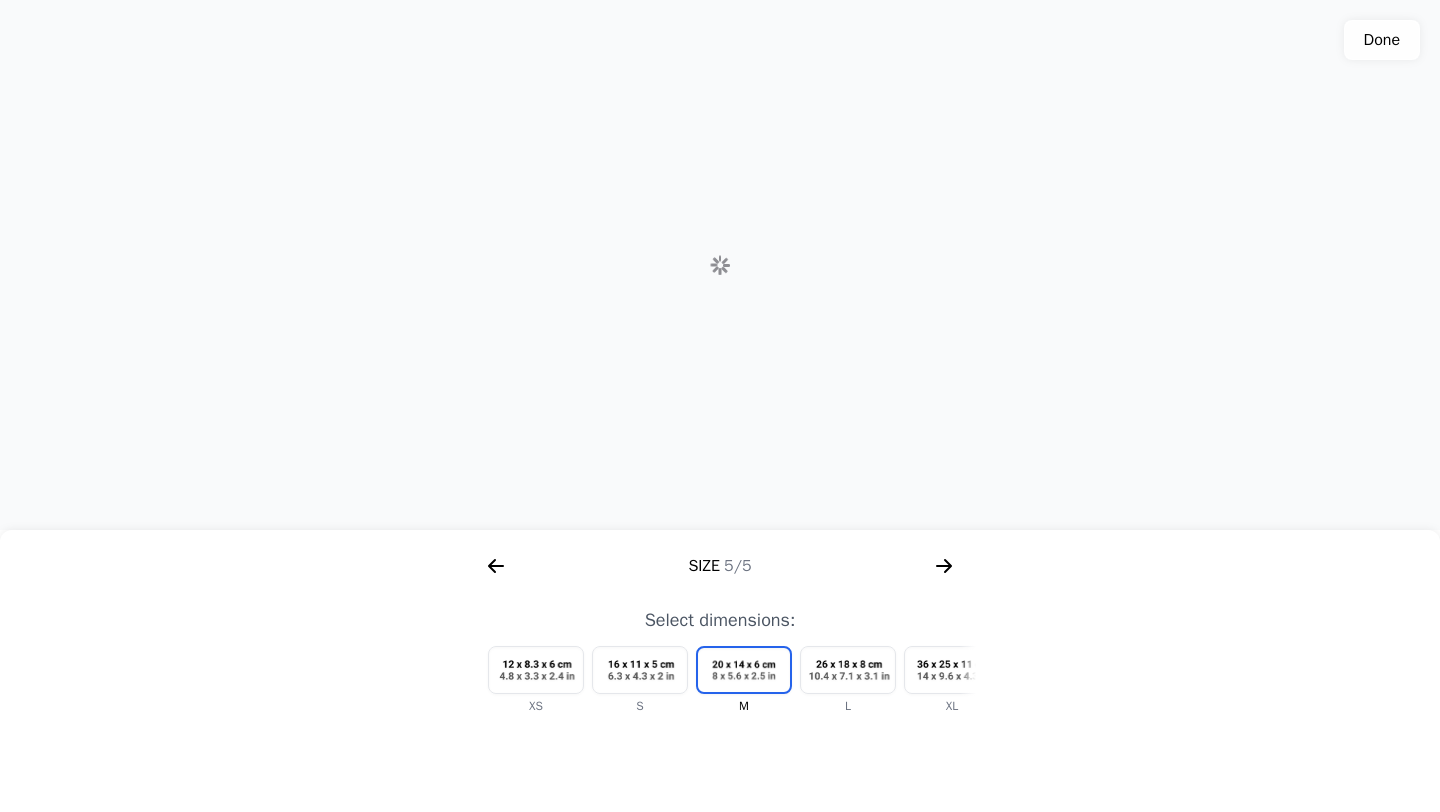 click at bounding box center [848, 670] 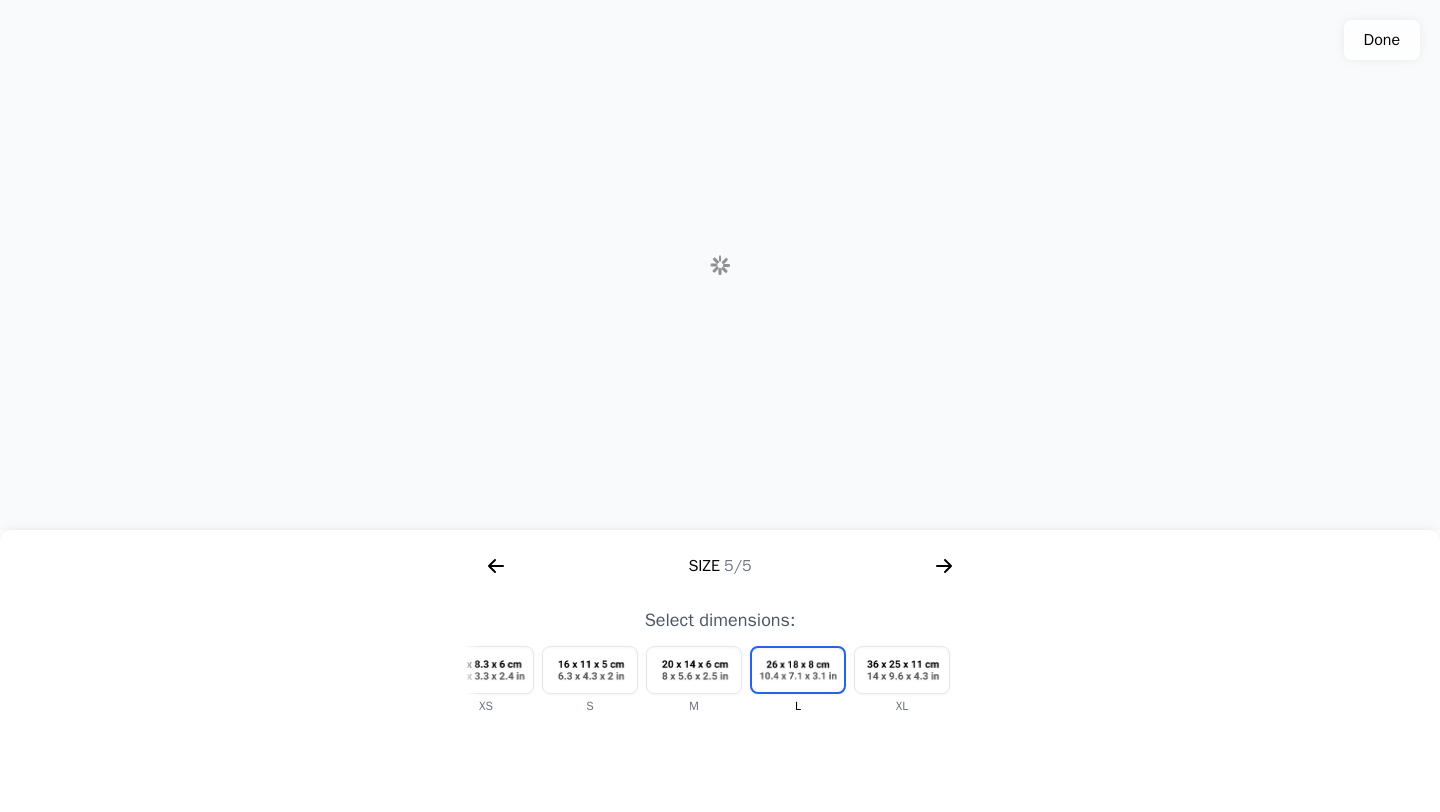 scroll, scrollTop: 0, scrollLeft: 60, axis: horizontal 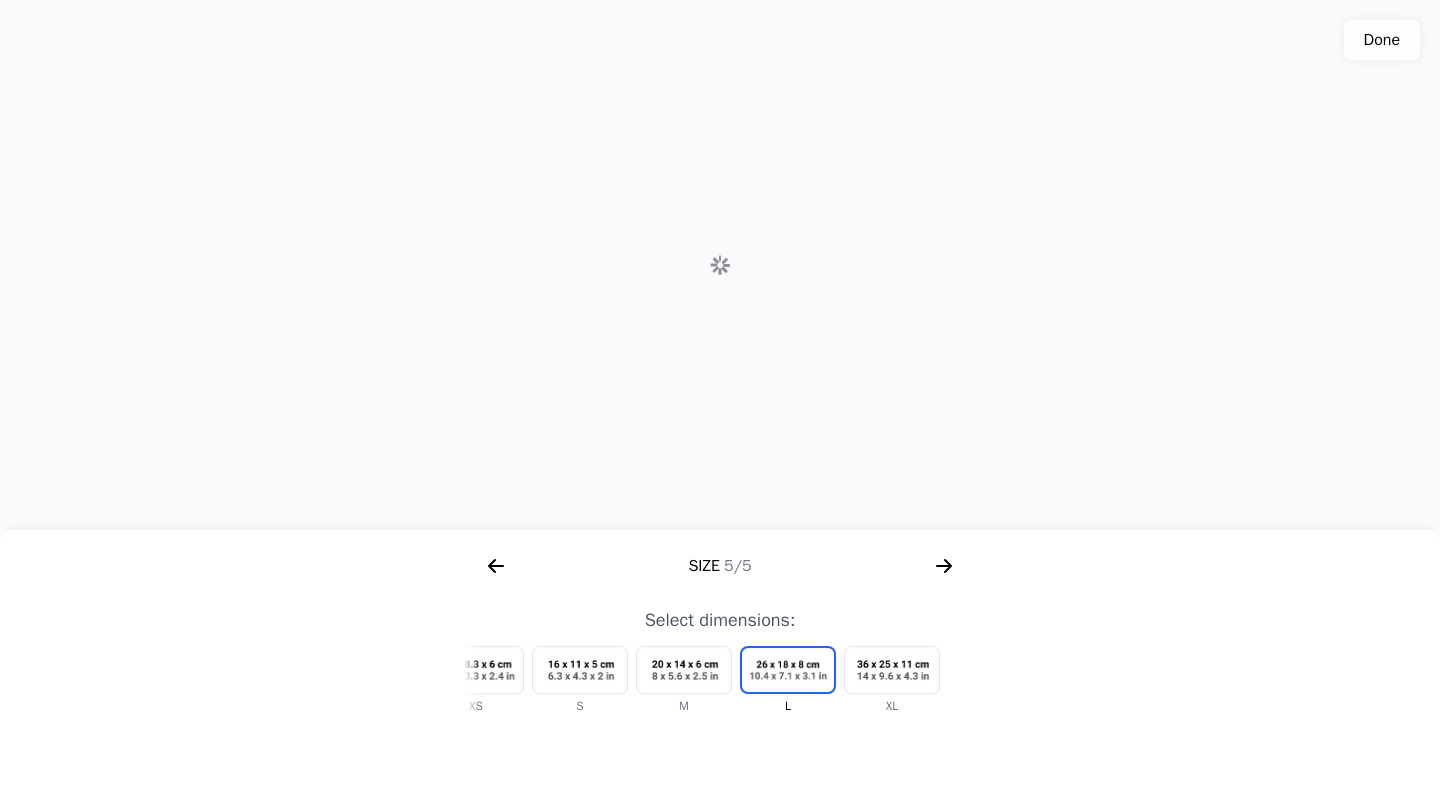 click 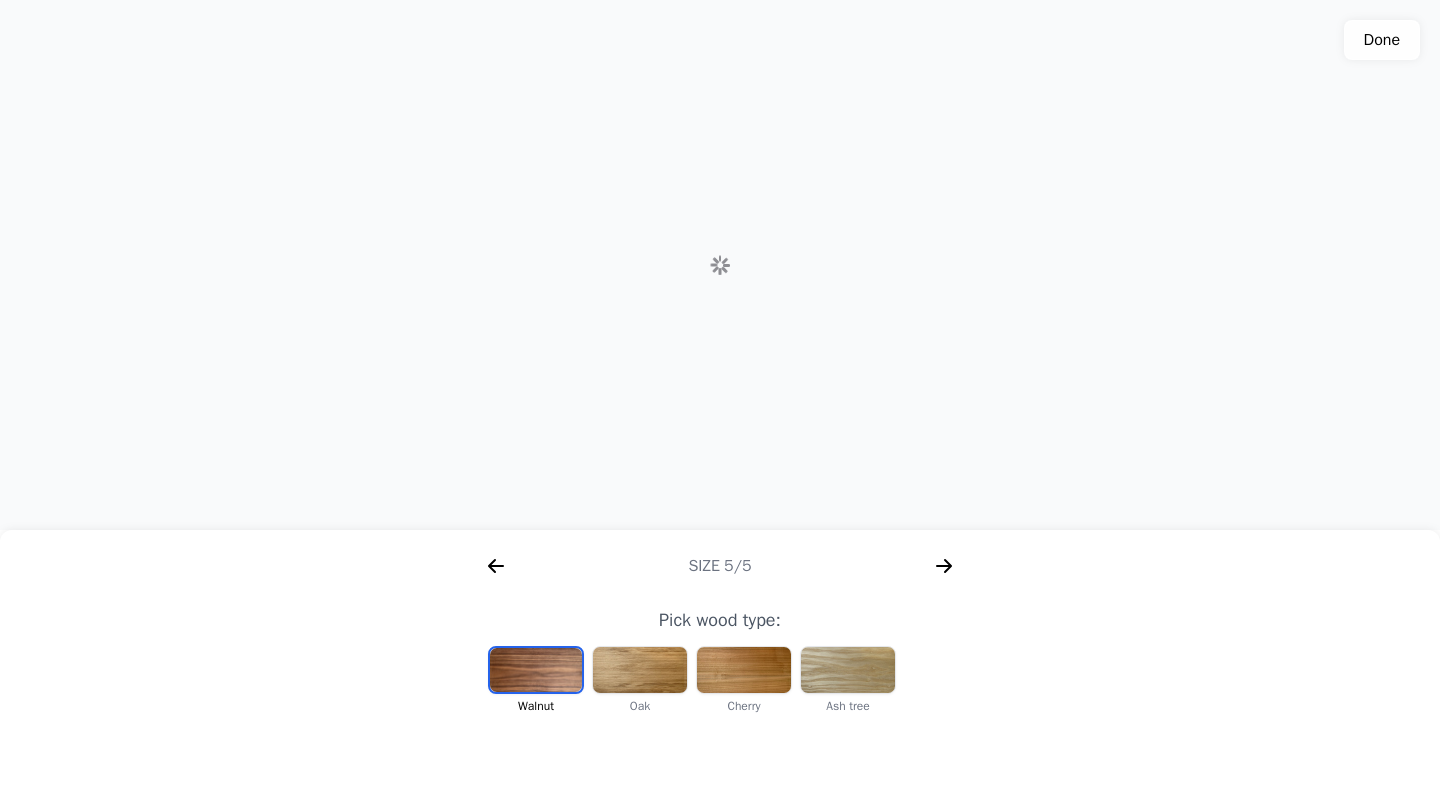 scroll, scrollTop: 546, scrollLeft: 0, axis: vertical 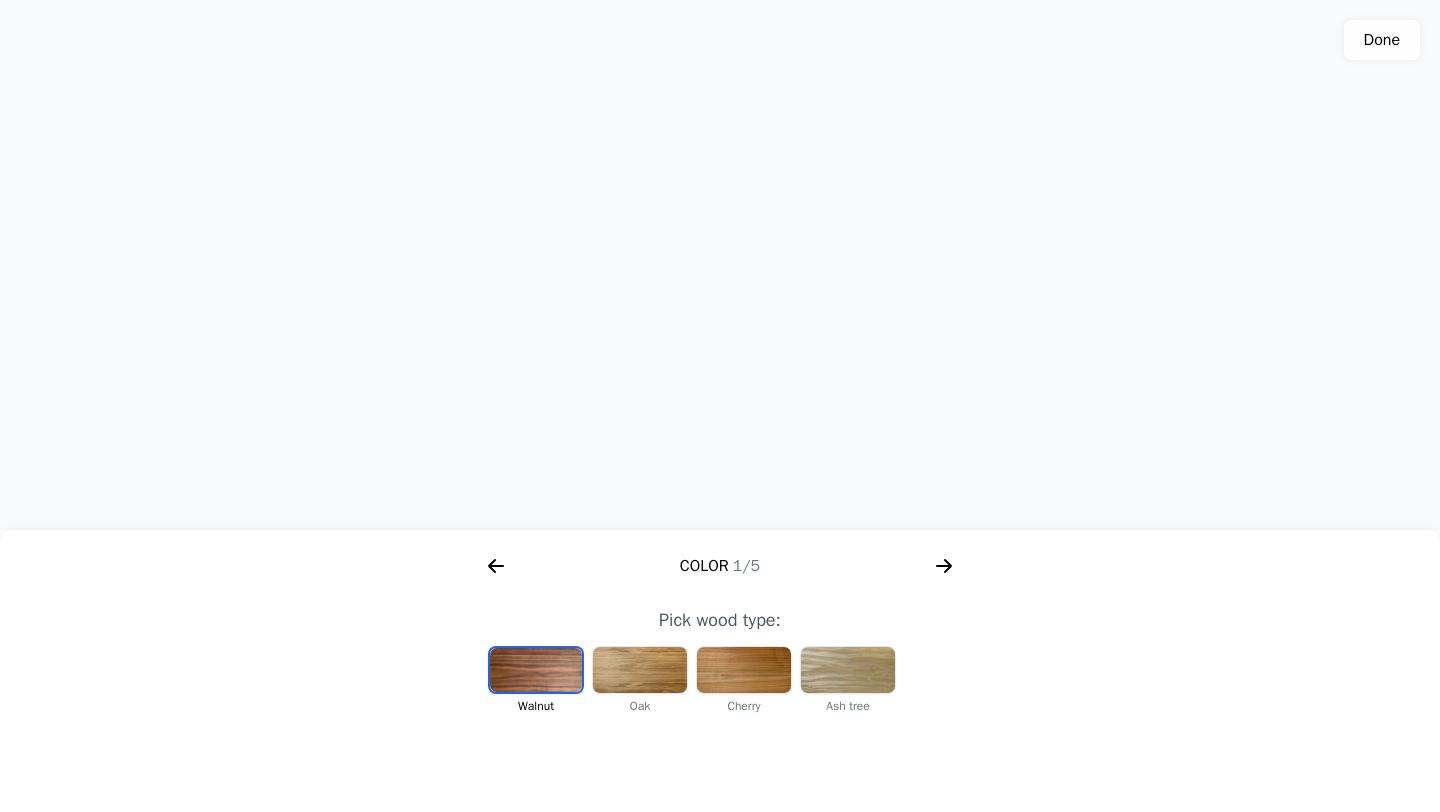 drag, startPoint x: 809, startPoint y: 368, endPoint x: 774, endPoint y: 468, distance: 105.9481 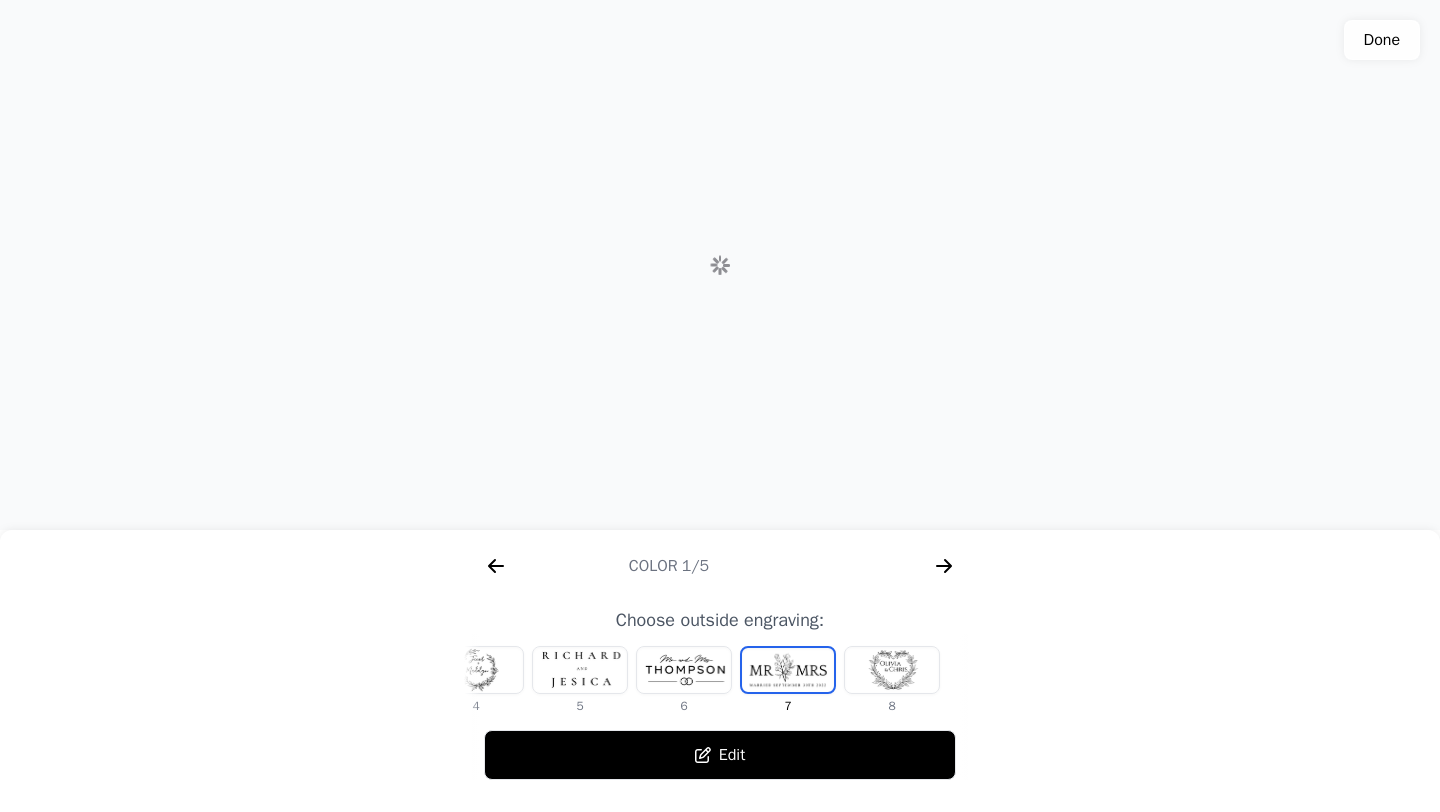 scroll, scrollTop: 0, scrollLeft: 768, axis: horizontal 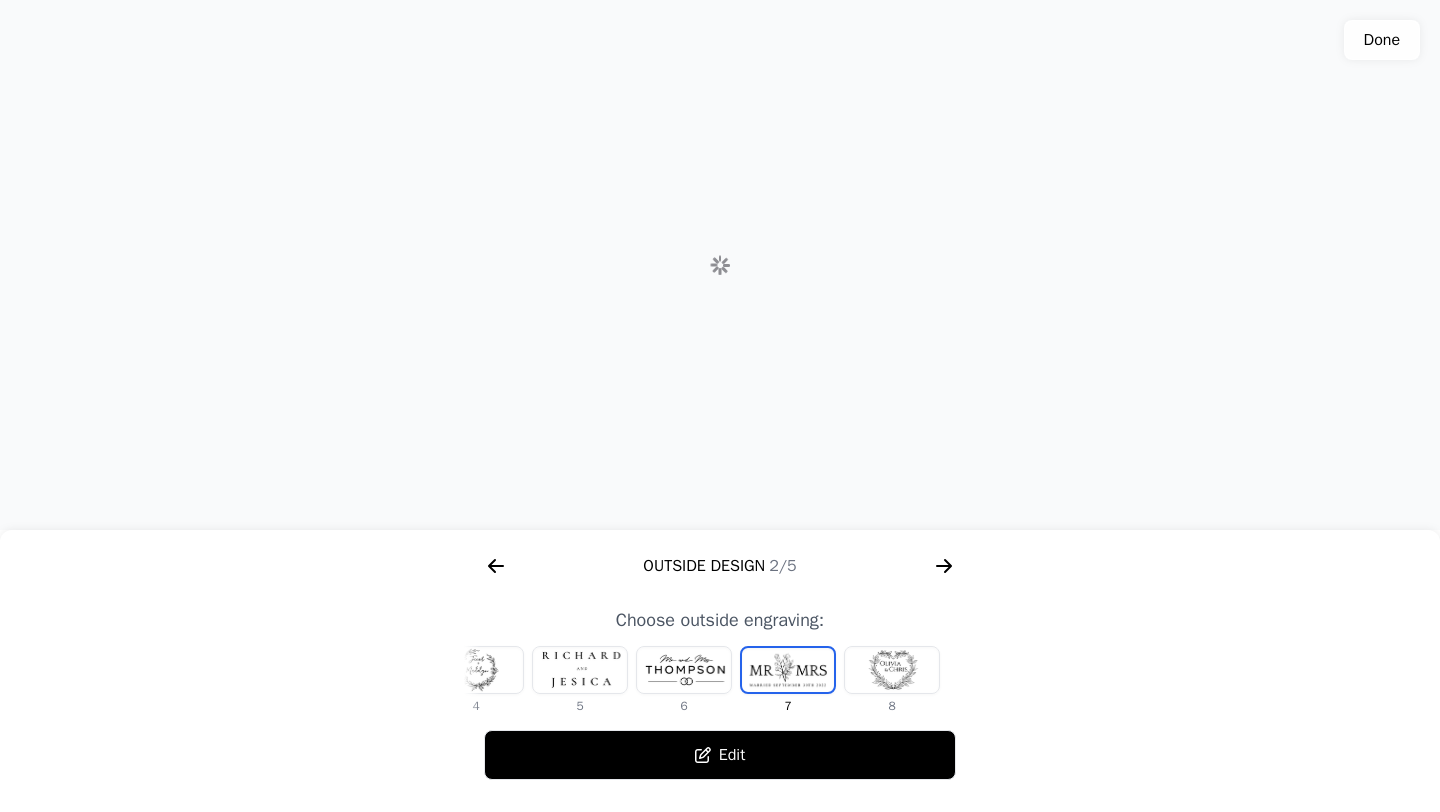 click on "1 2 3 4 5 6 7 8" 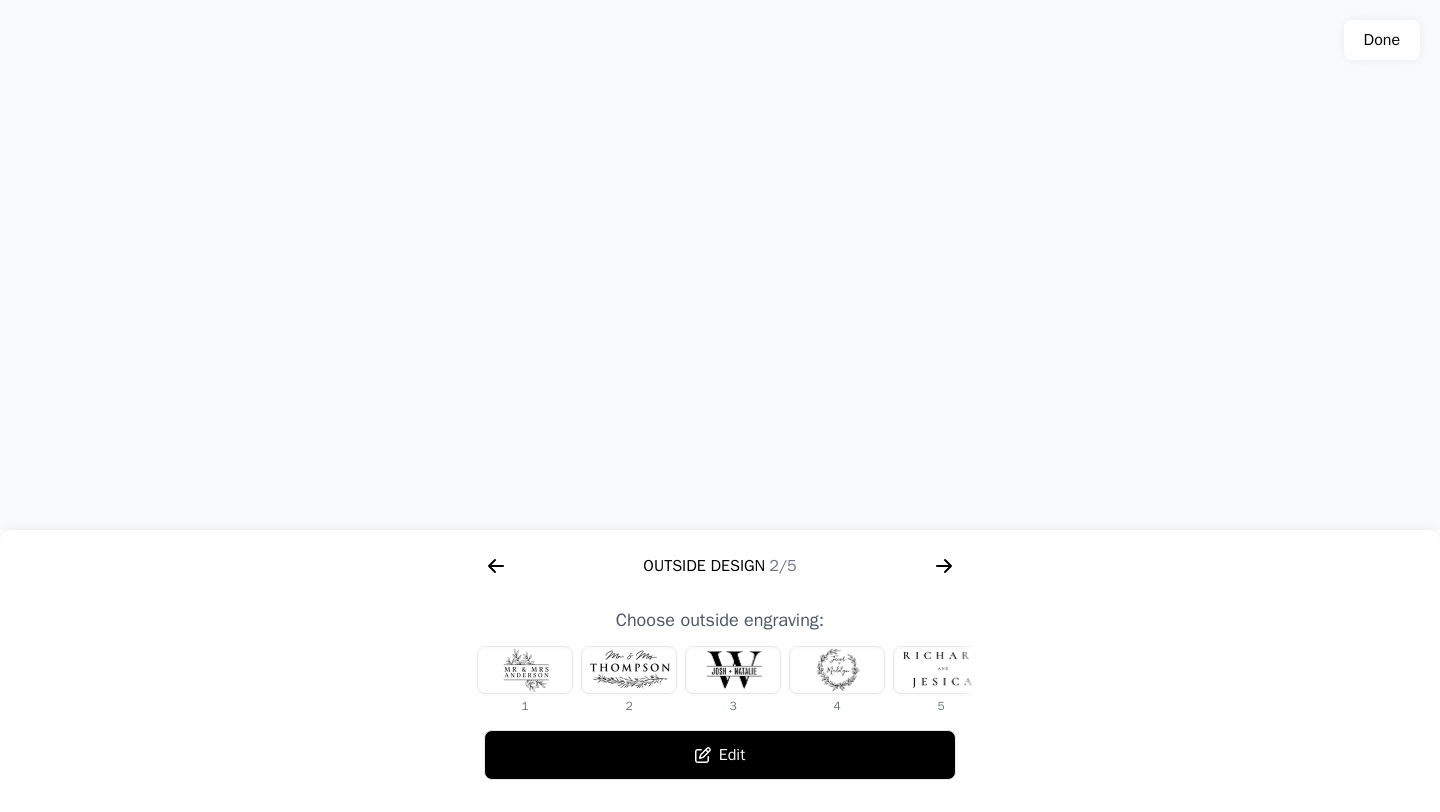 click at bounding box center (629, 670) 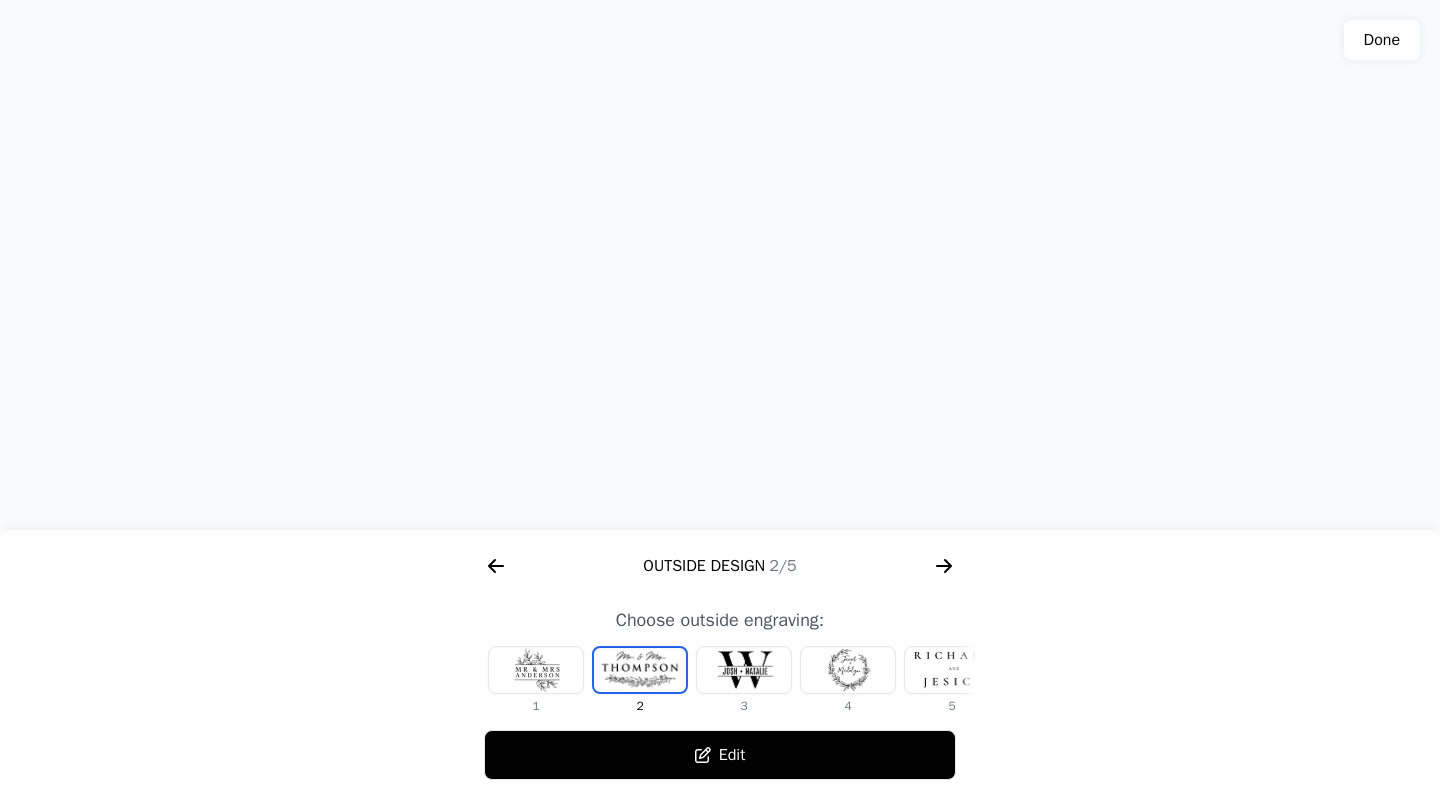 drag, startPoint x: 642, startPoint y: 401, endPoint x: 627, endPoint y: 515, distance: 114.982605 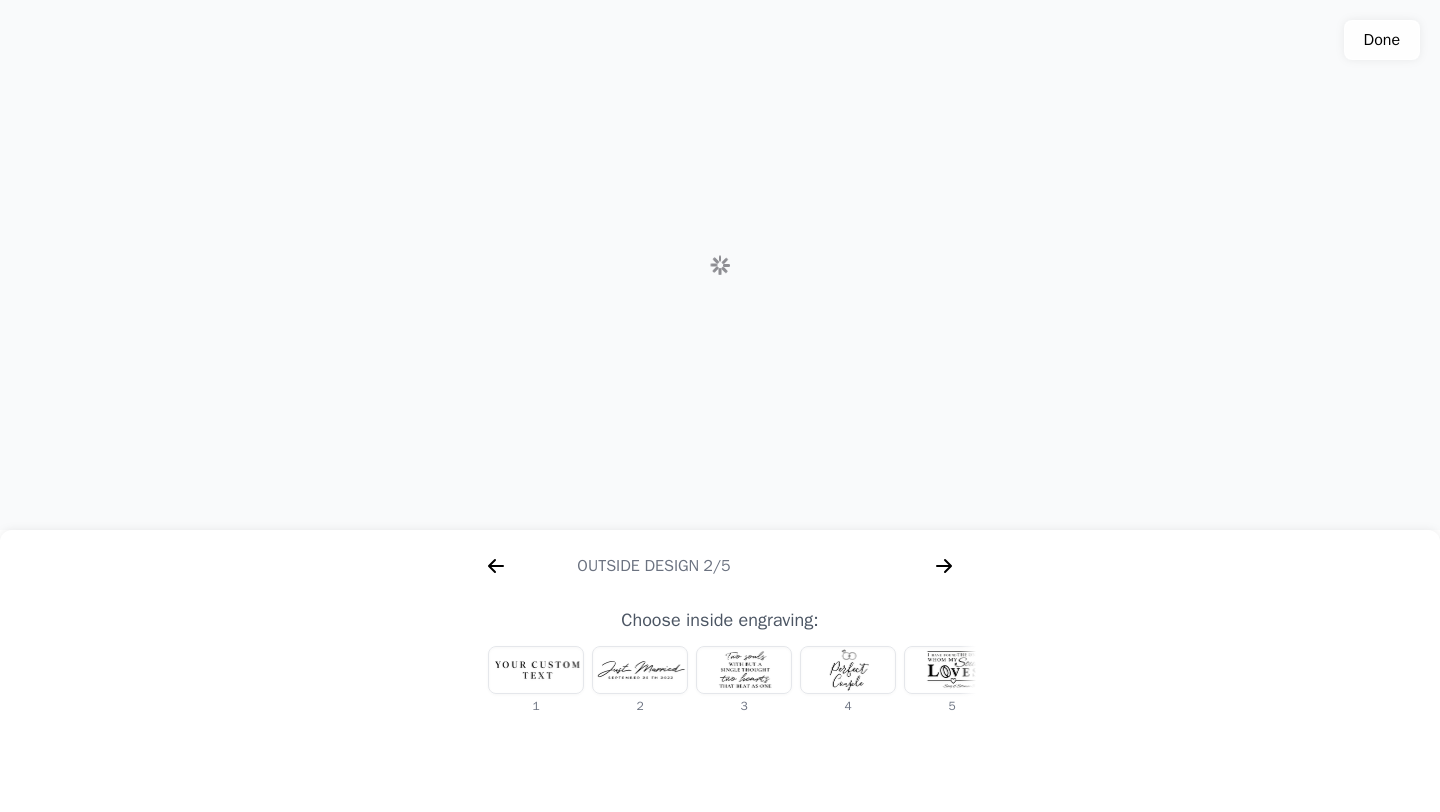 scroll, scrollTop: 0, scrollLeft: 1280, axis: horizontal 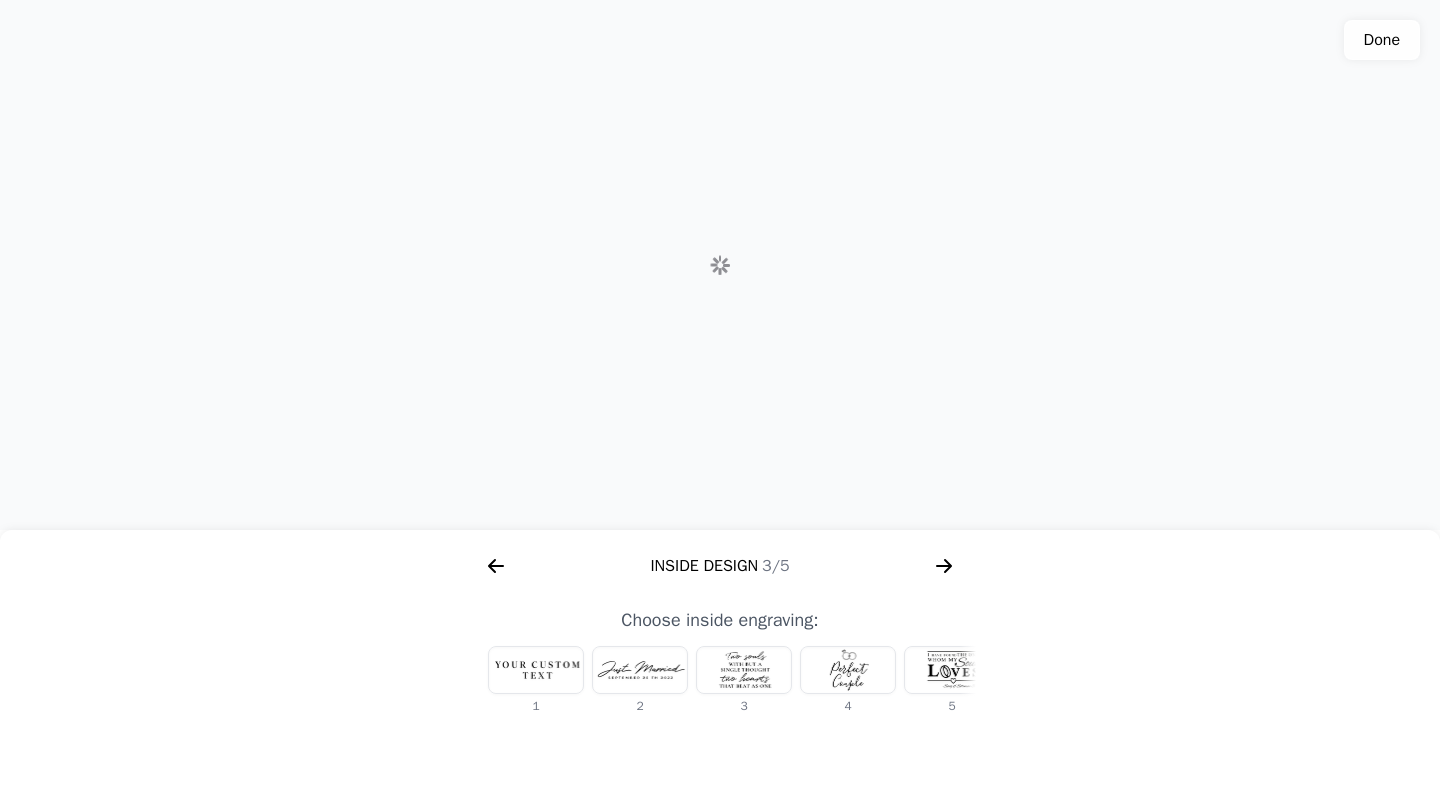 click 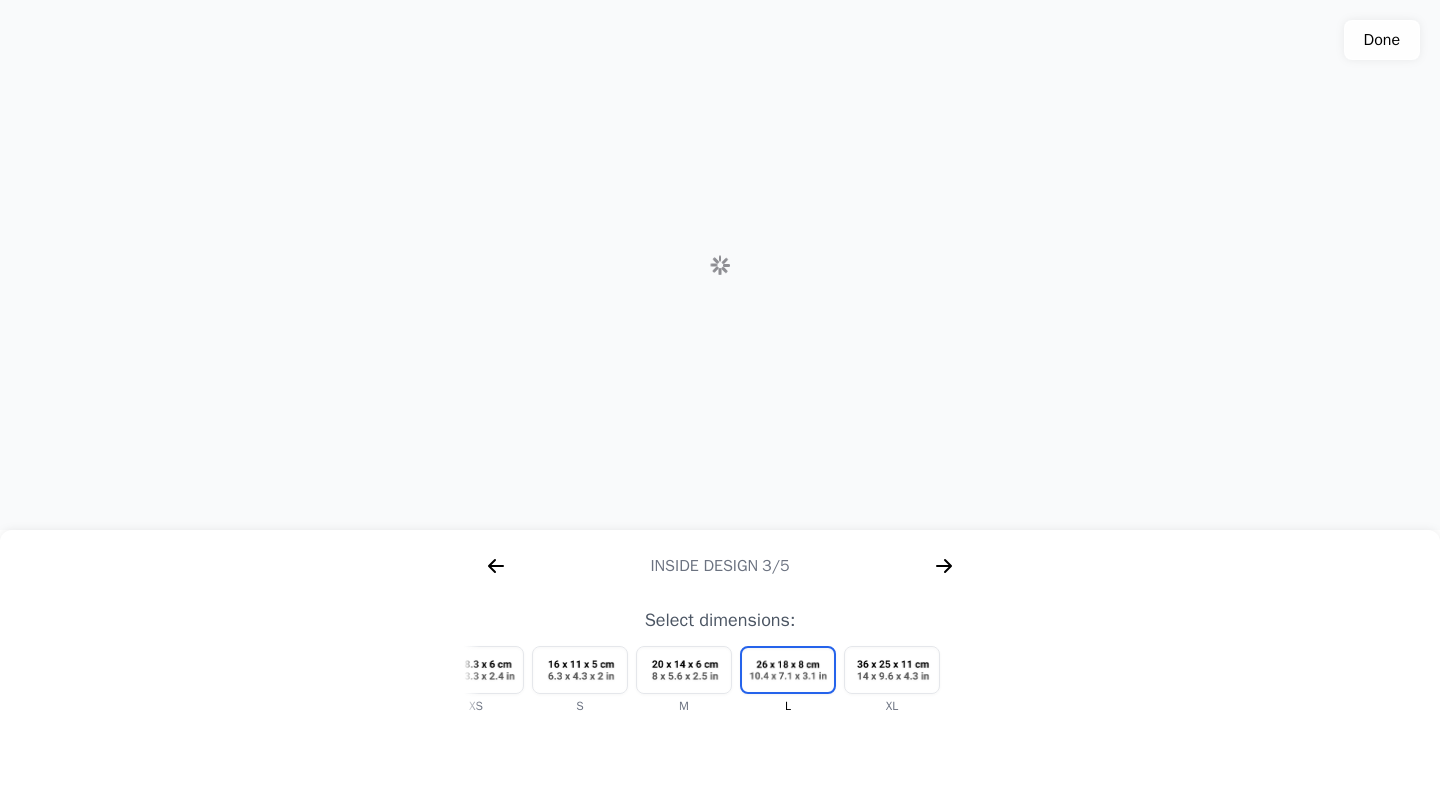 scroll, scrollTop: 0, scrollLeft: 2304, axis: horizontal 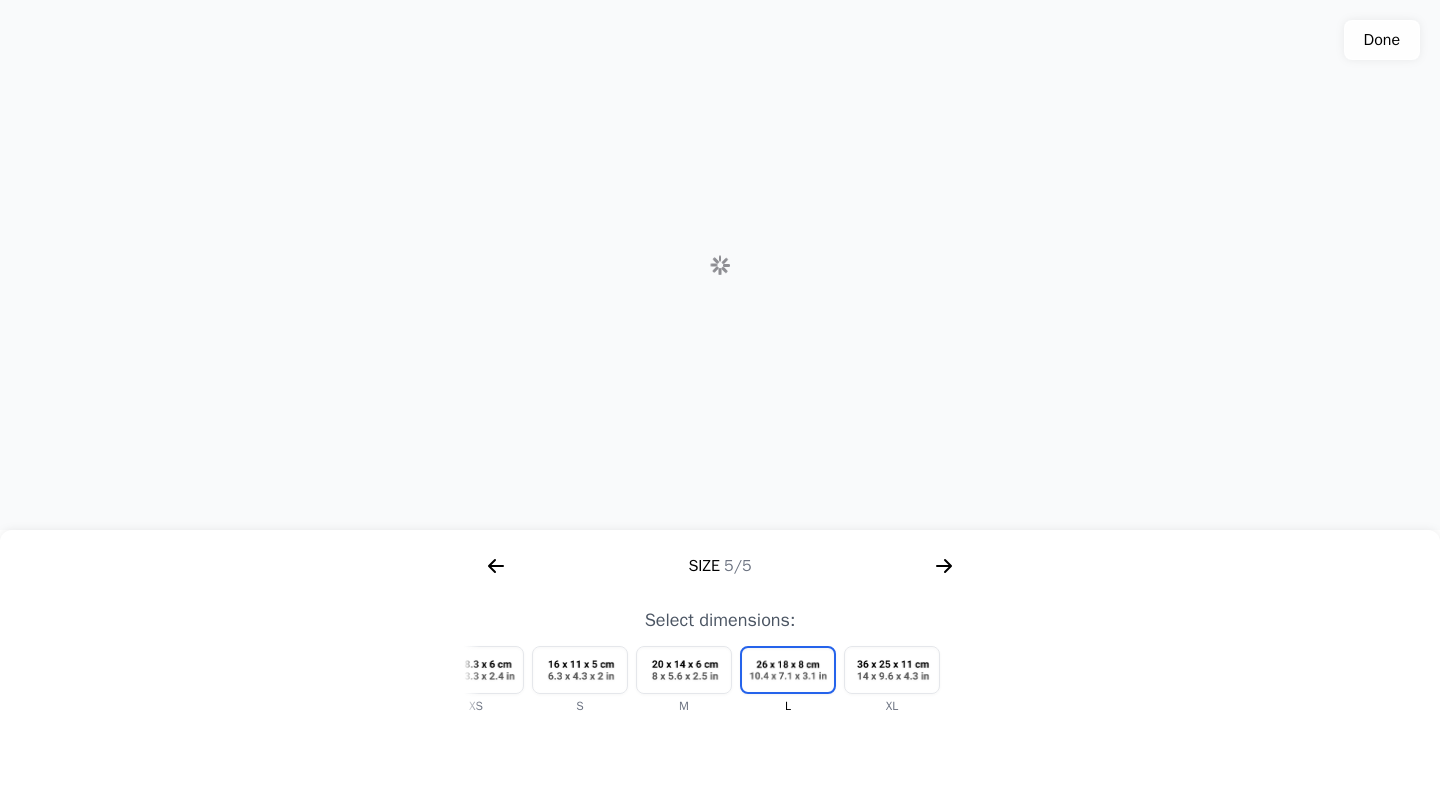 click 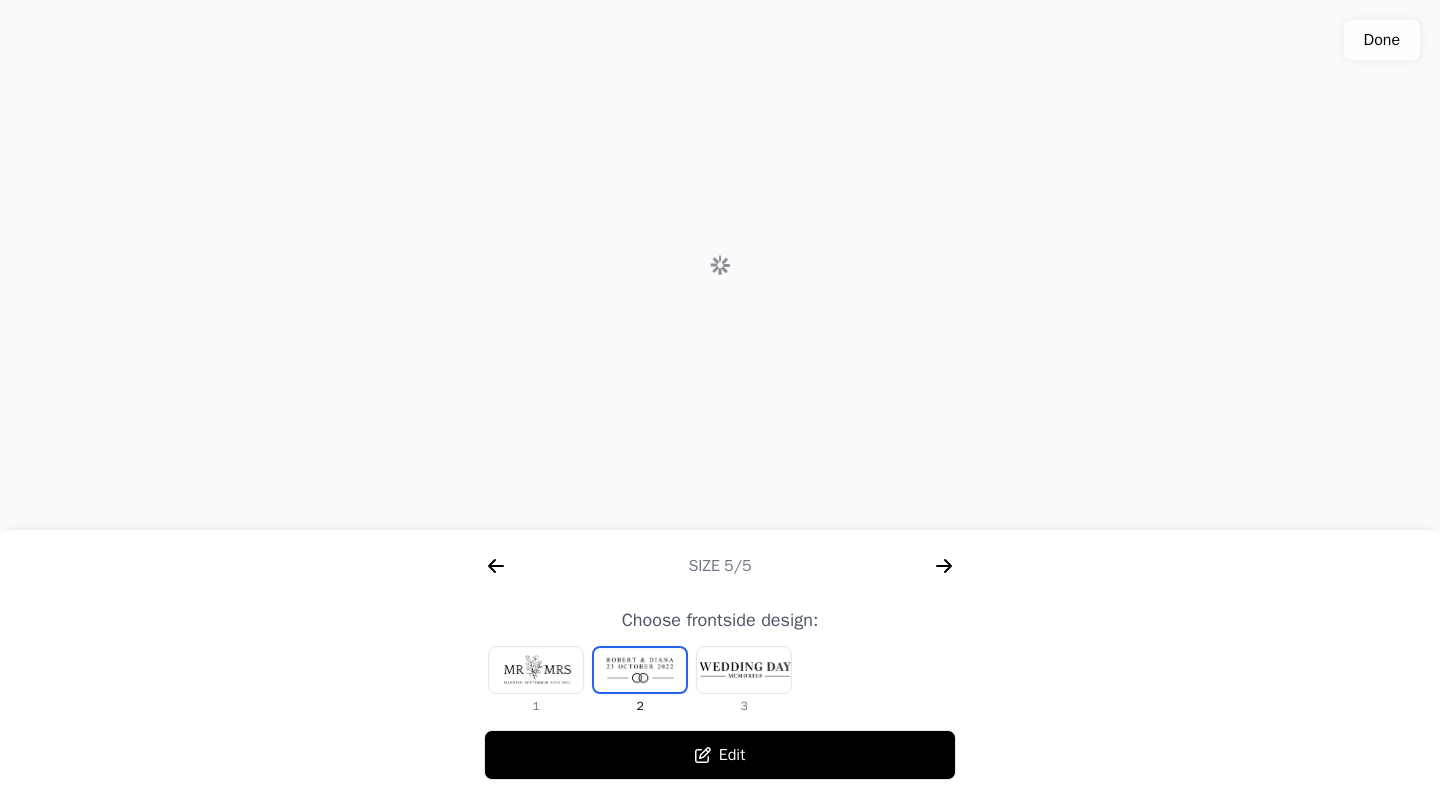 scroll, scrollTop: 0, scrollLeft: 1792, axis: horizontal 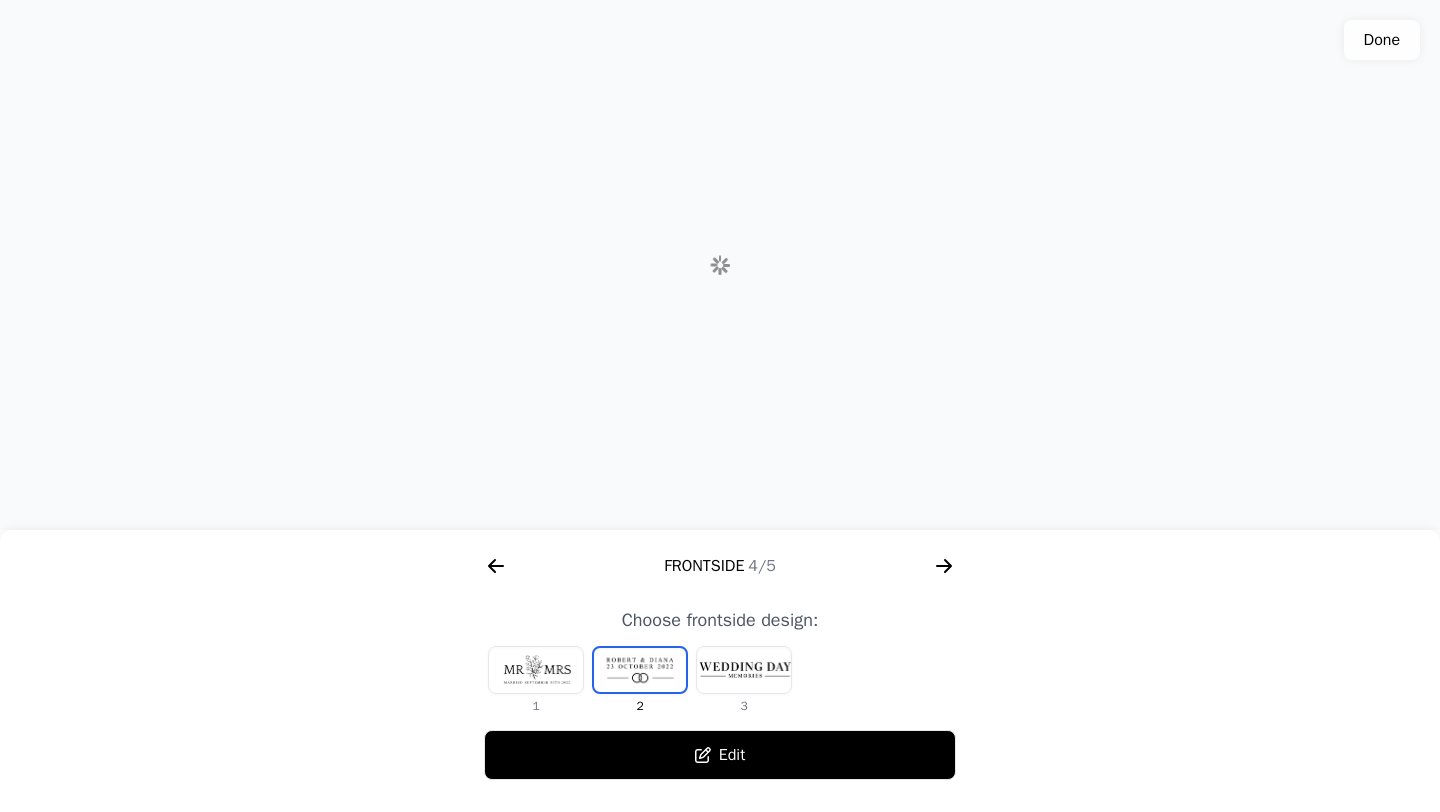 click 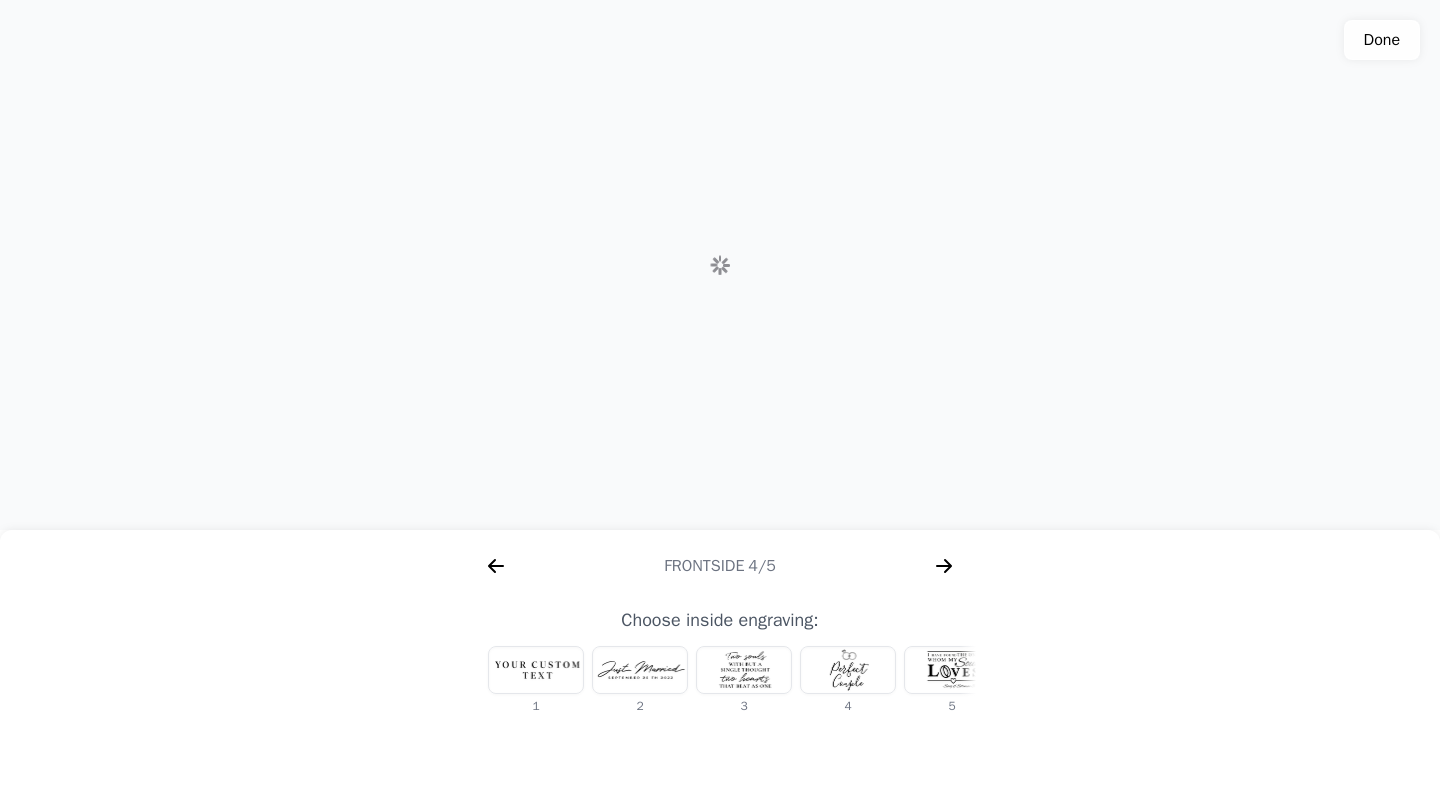 scroll, scrollTop: 0, scrollLeft: 1280, axis: horizontal 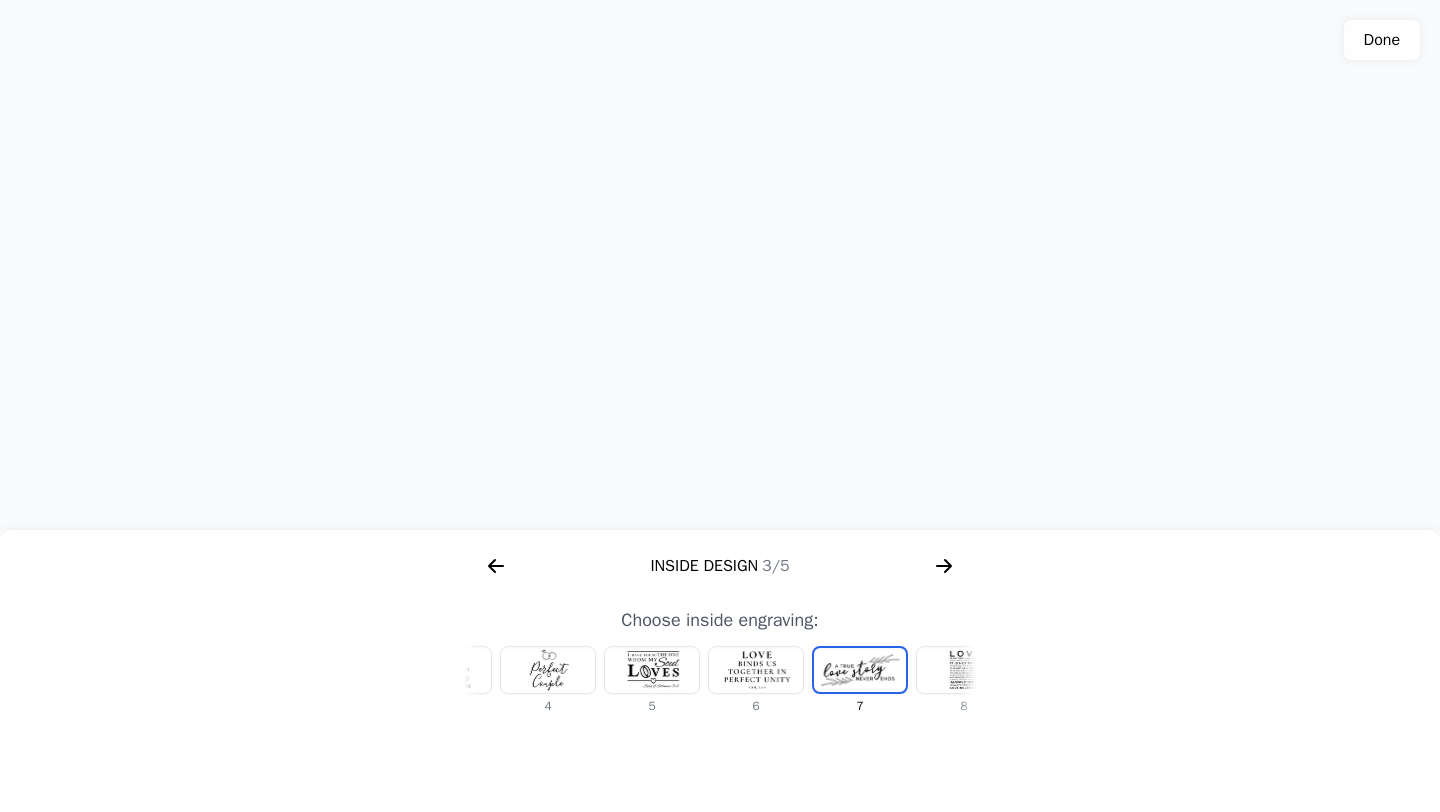 click on "Done" 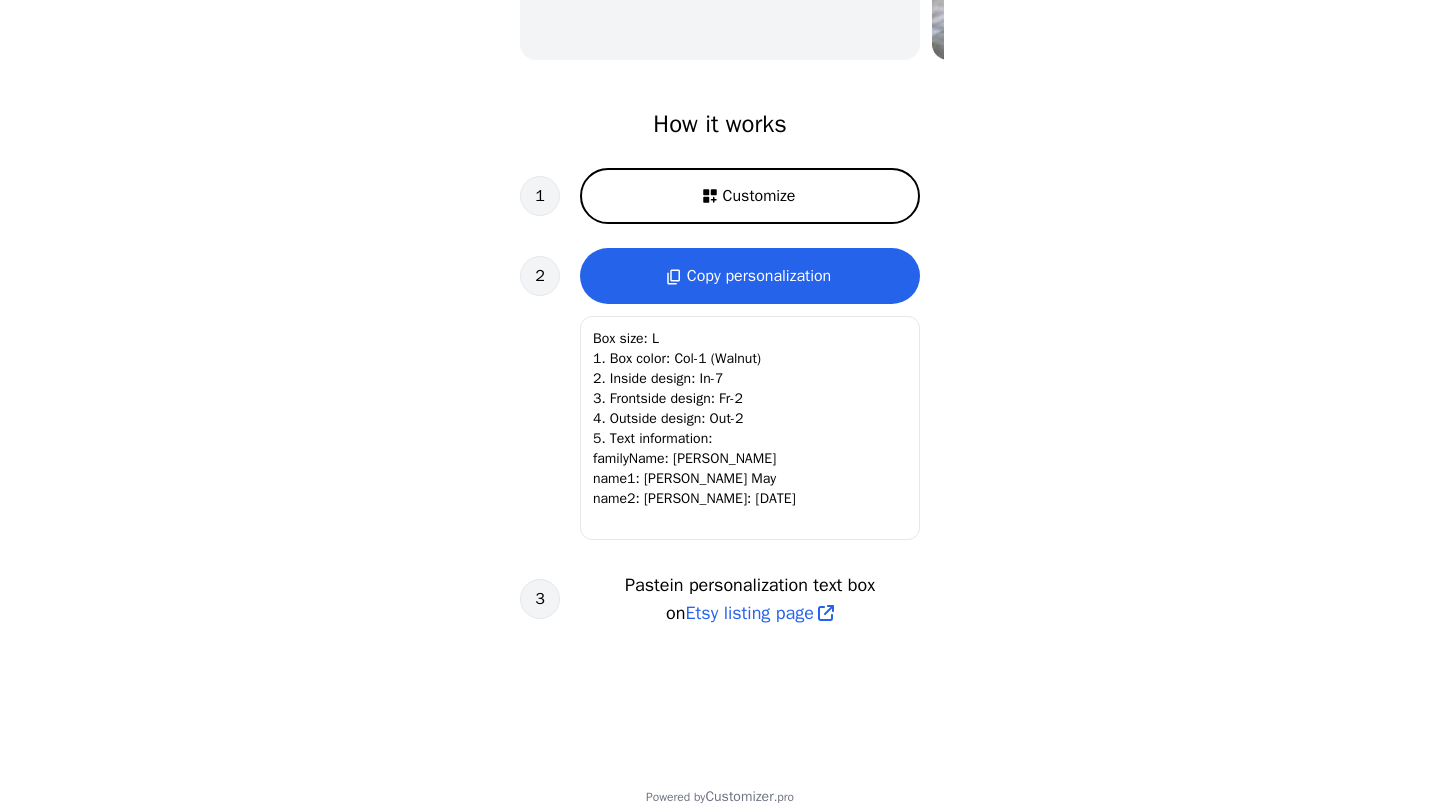 scroll, scrollTop: 626, scrollLeft: 0, axis: vertical 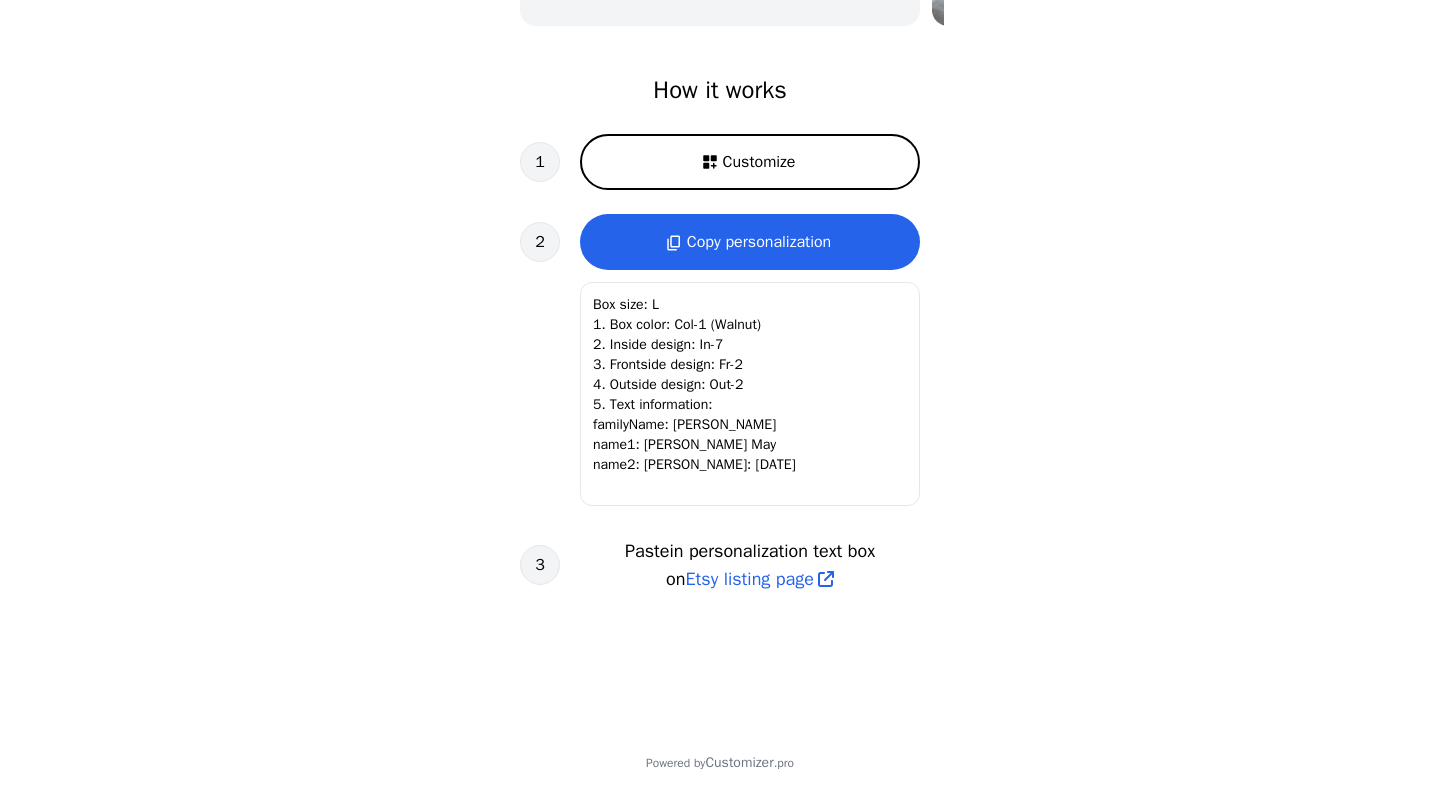 drag, startPoint x: 788, startPoint y: 489, endPoint x: 804, endPoint y: 510, distance: 26.400757 